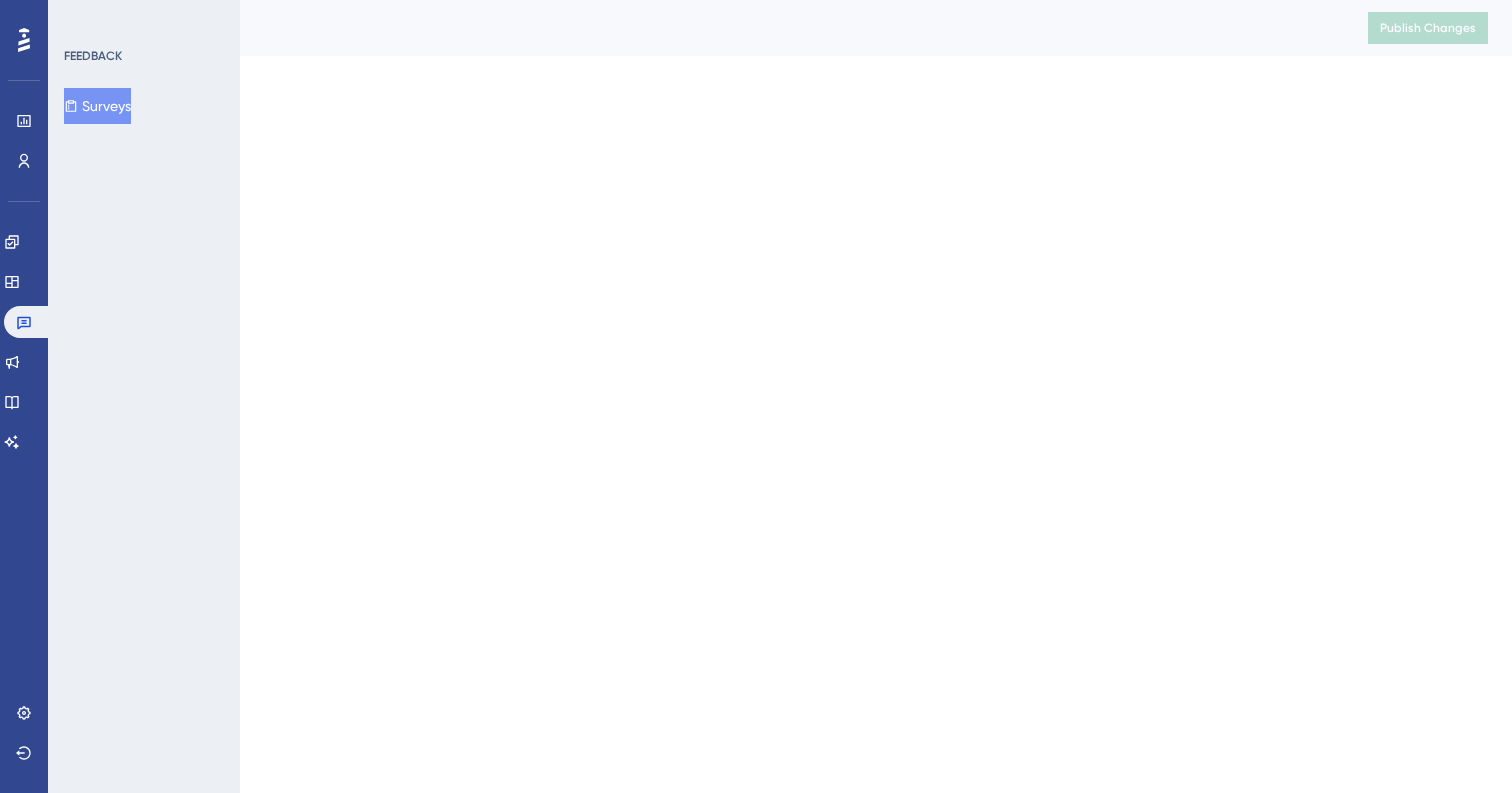 scroll, scrollTop: 0, scrollLeft: 0, axis: both 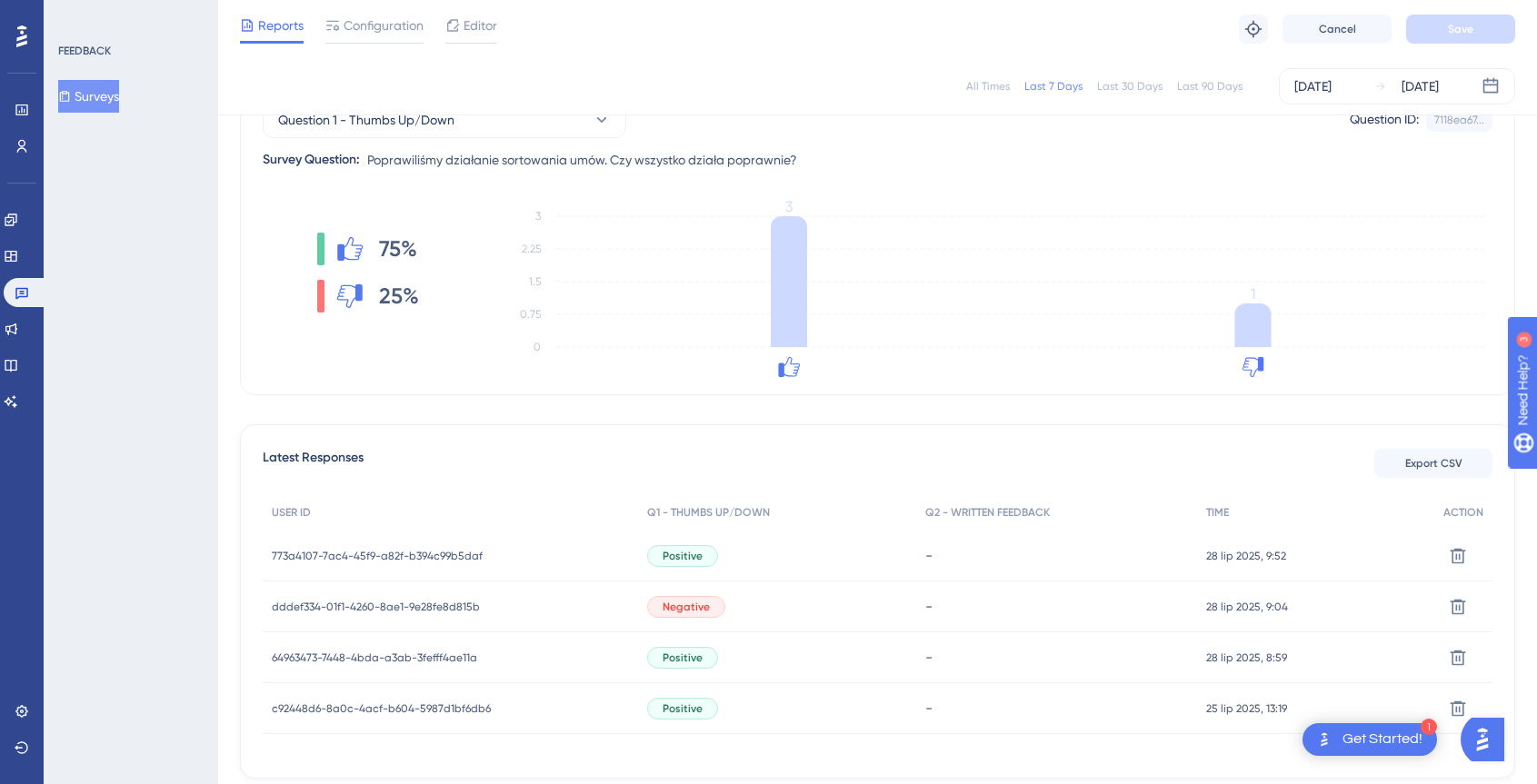 click on "dddef334-01f1-4260-8ae1-9e28fe8d815b" at bounding box center [375, 607] 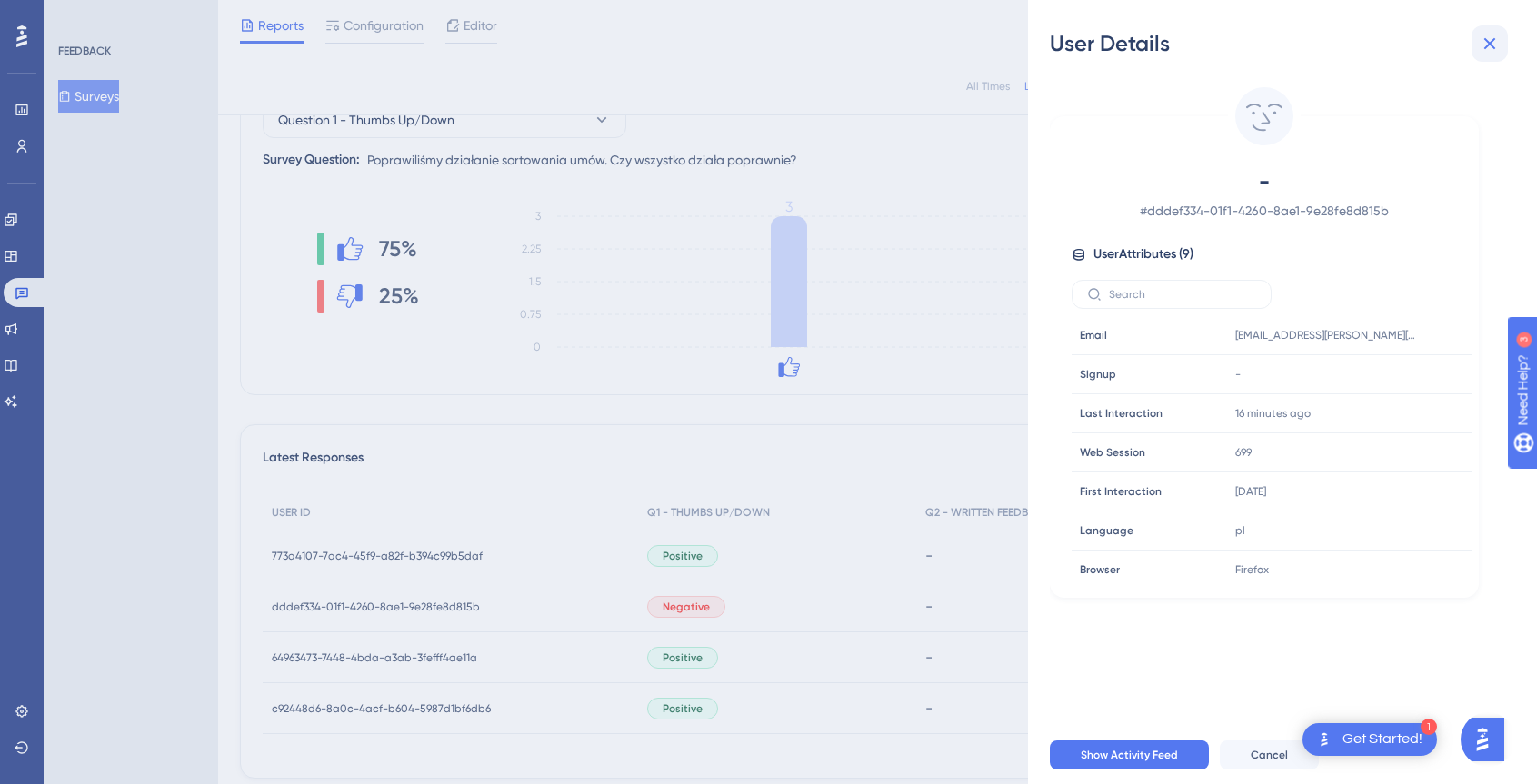 click at bounding box center (1490, 44) 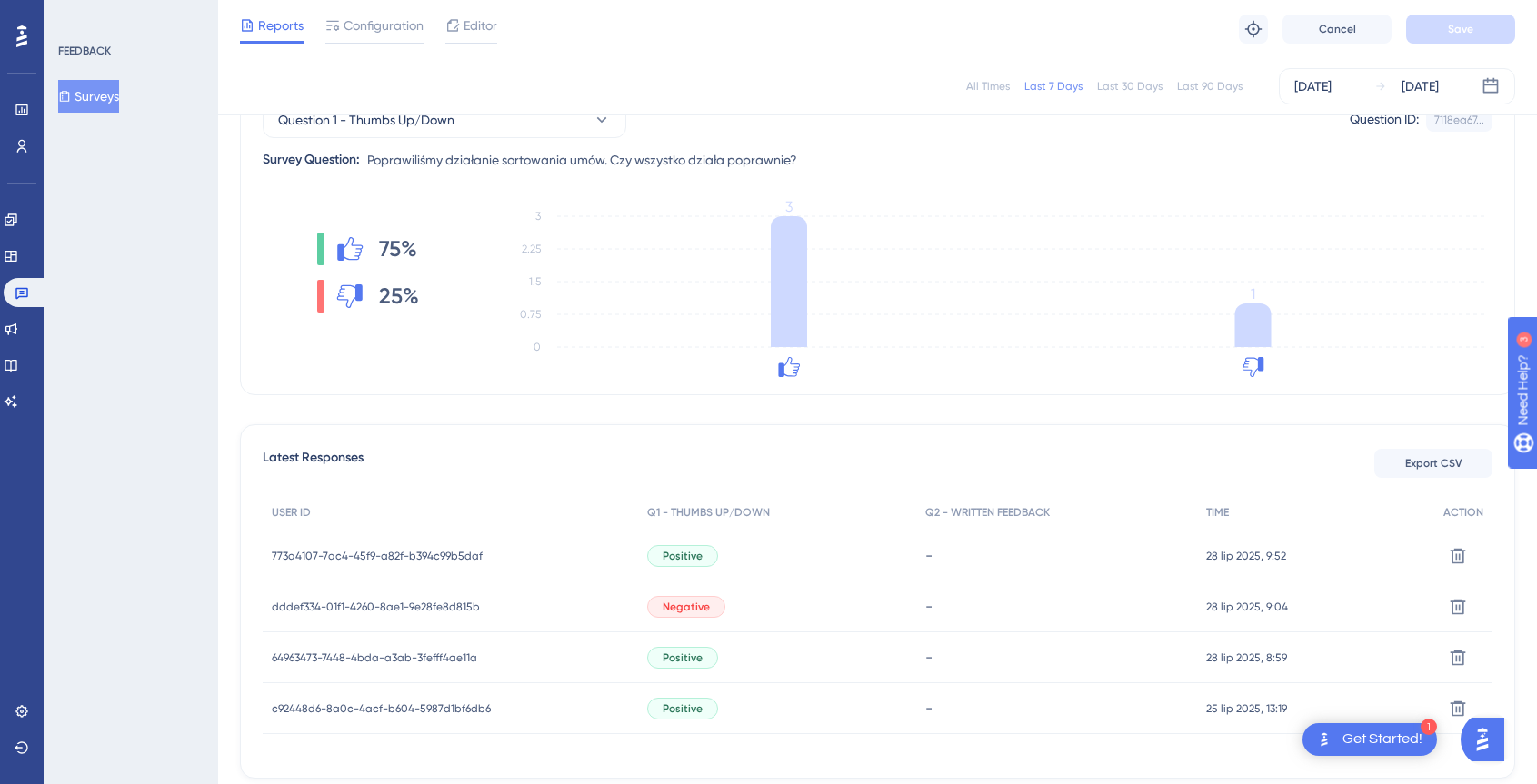 click on "773a4107-7ac4-45f9-a82f-b394c99b5daf" at bounding box center [377, 556] 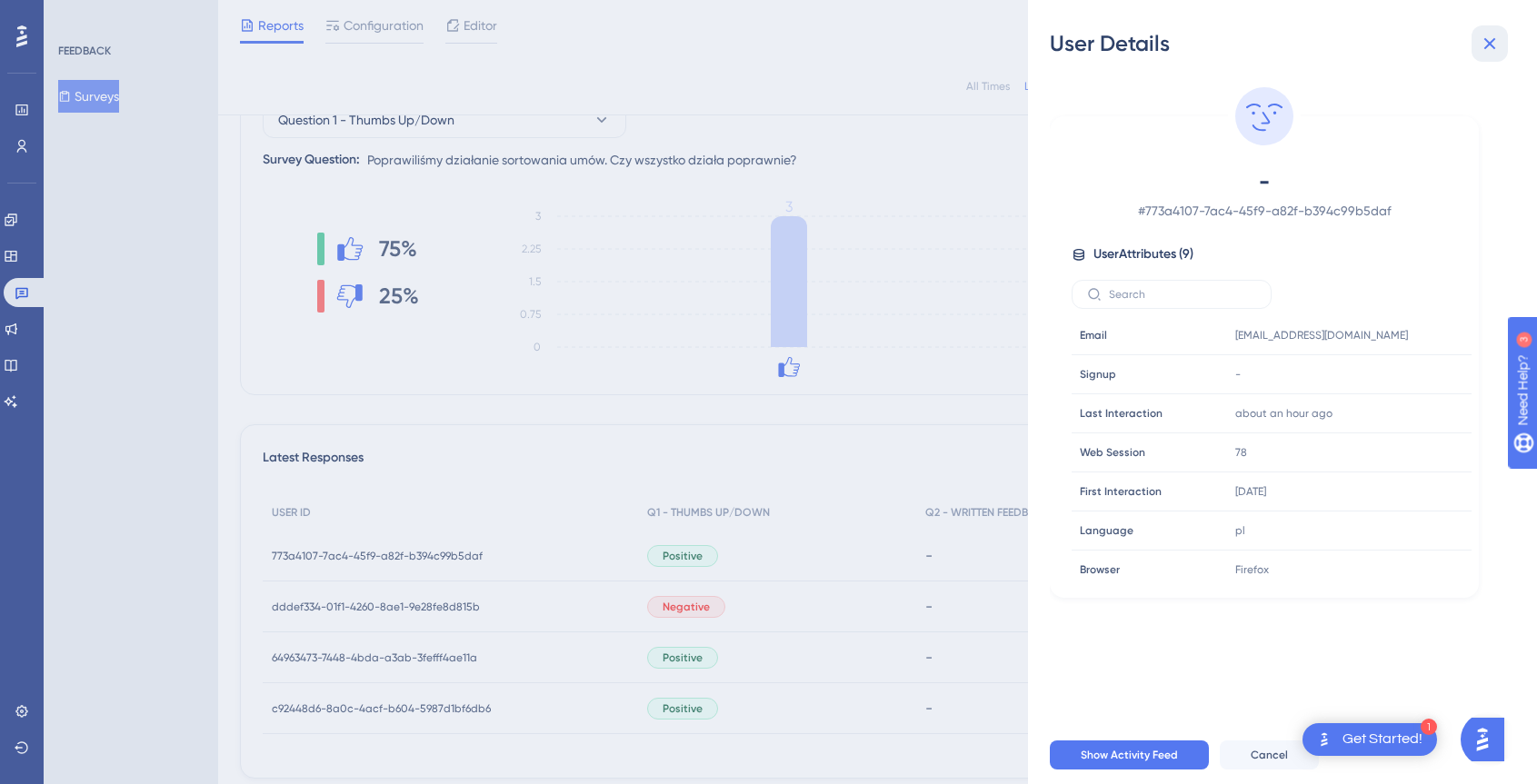 click 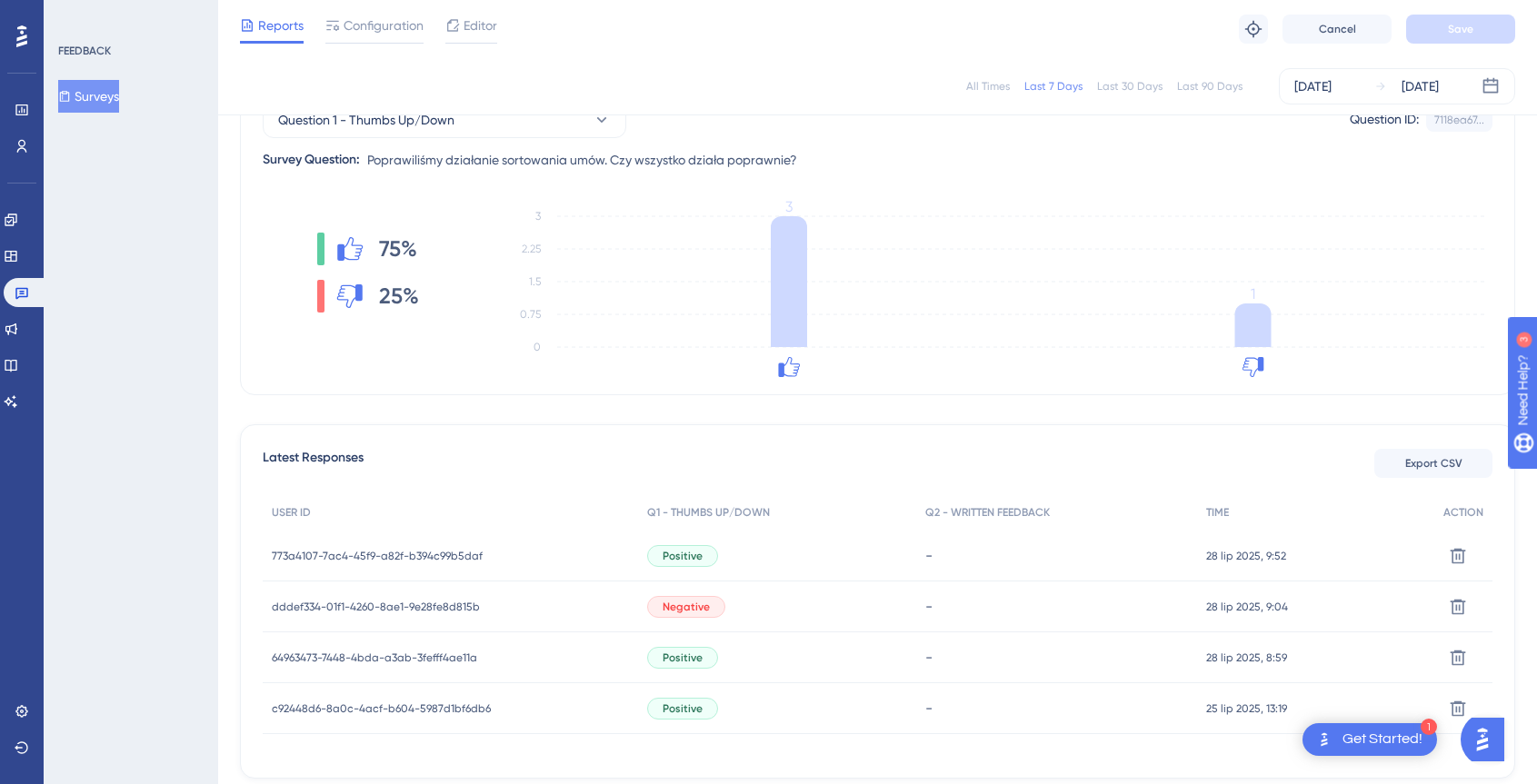 click on "c92448d6-8a0c-4acf-b604-5987d1bf6db6" at bounding box center (381, 709) 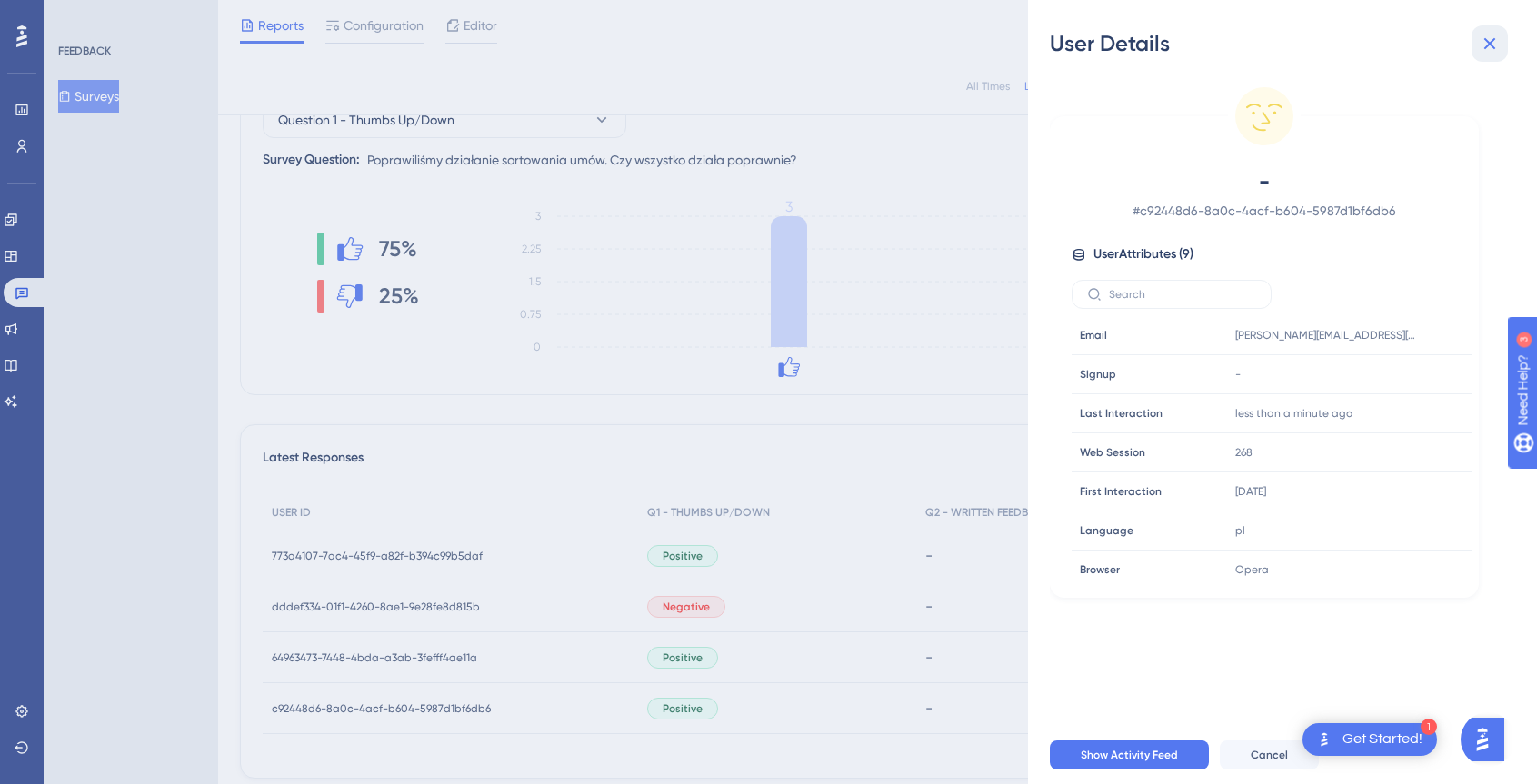click 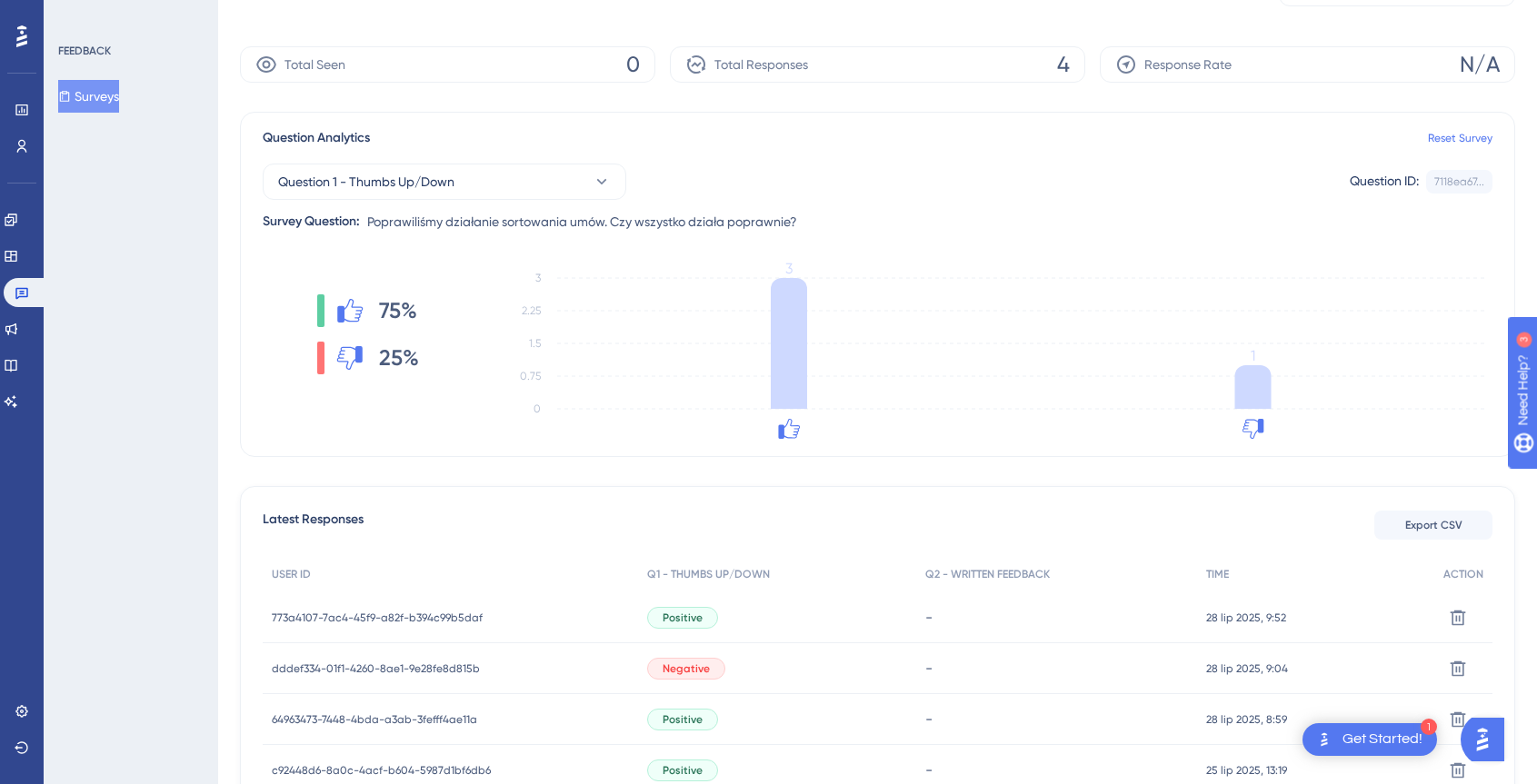 scroll, scrollTop: 232, scrollLeft: 0, axis: vertical 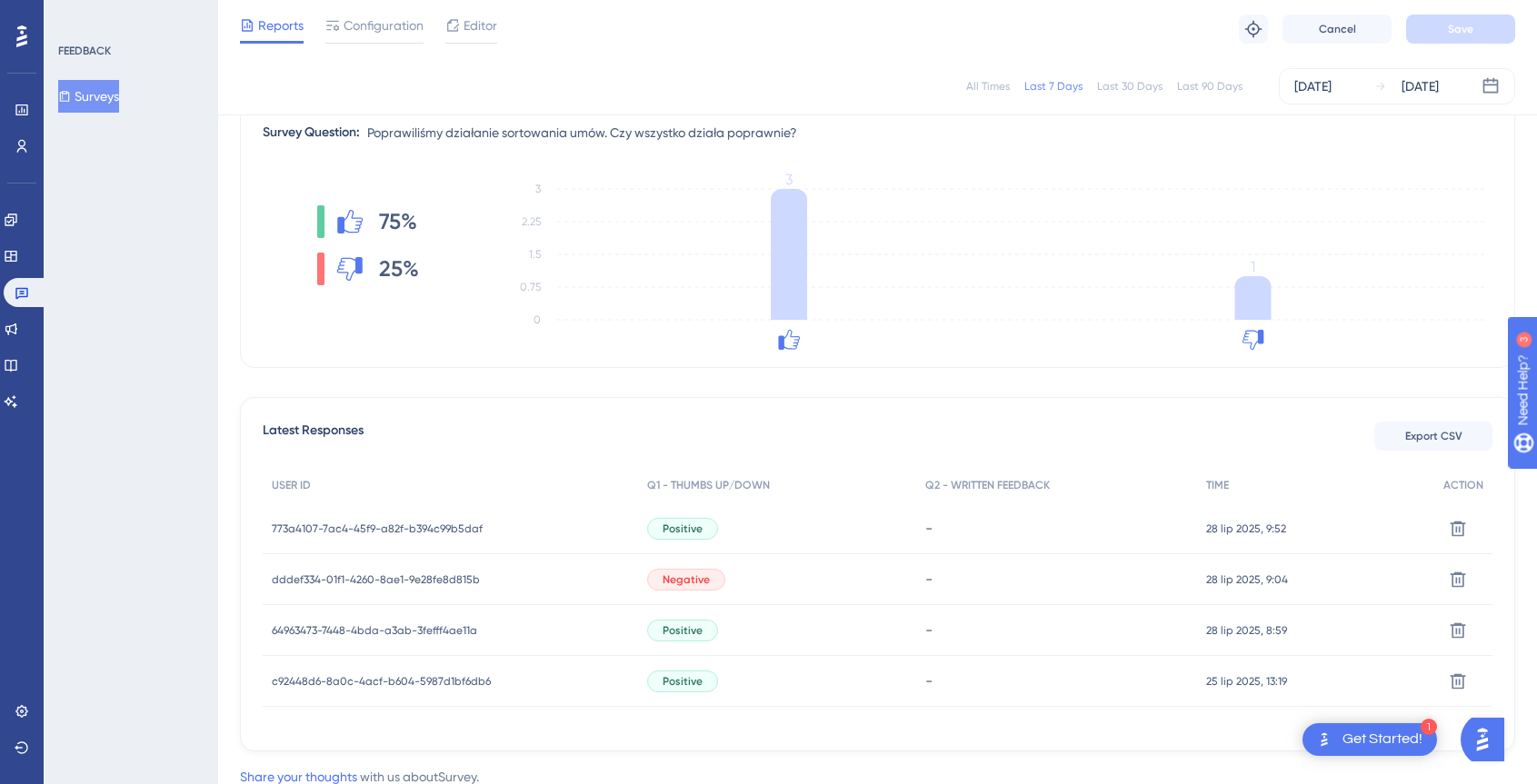 click on "64963473-7448-4bda-a3ab-3fefff4ae11a" at bounding box center (374, 630) 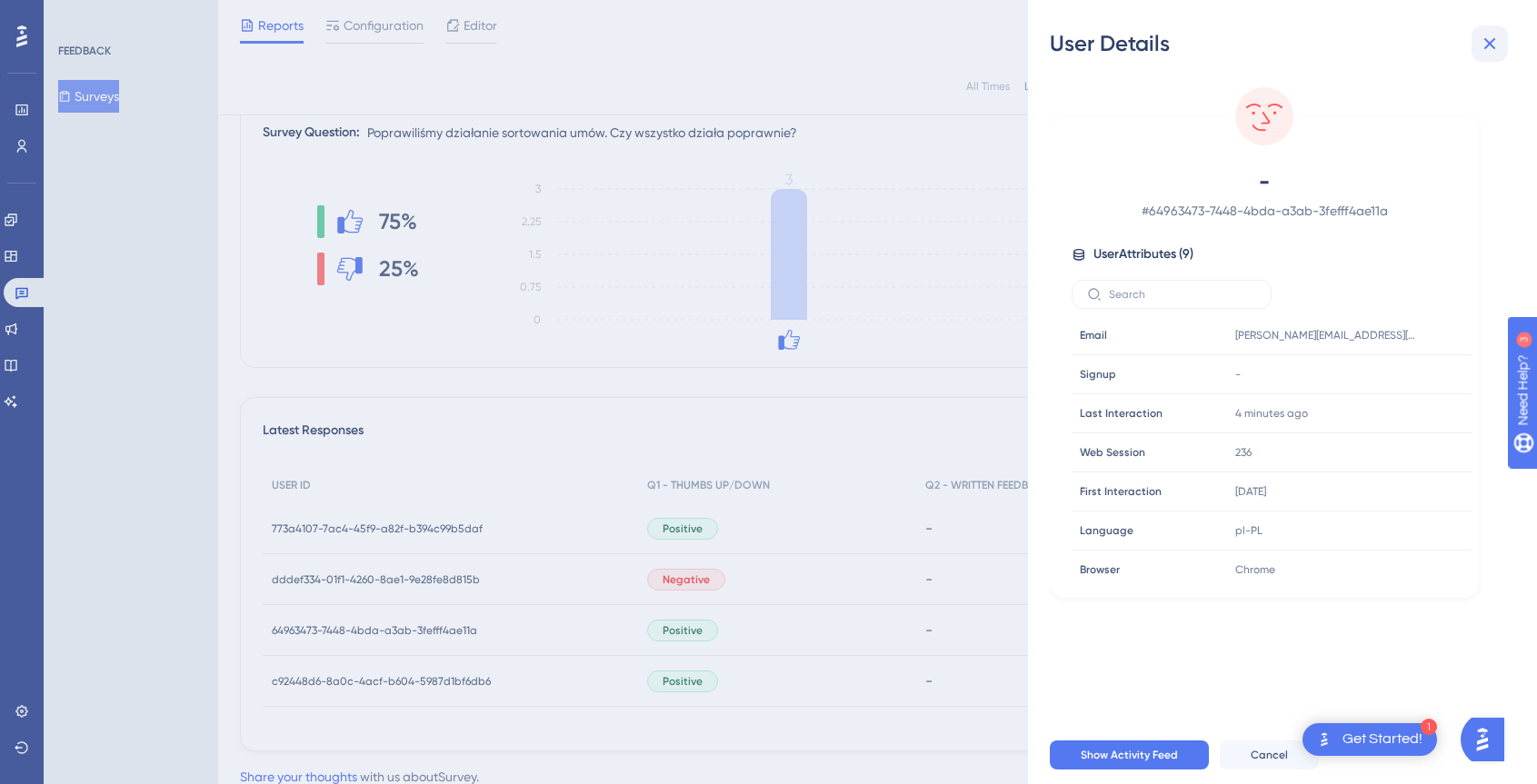 click at bounding box center [1490, 44] 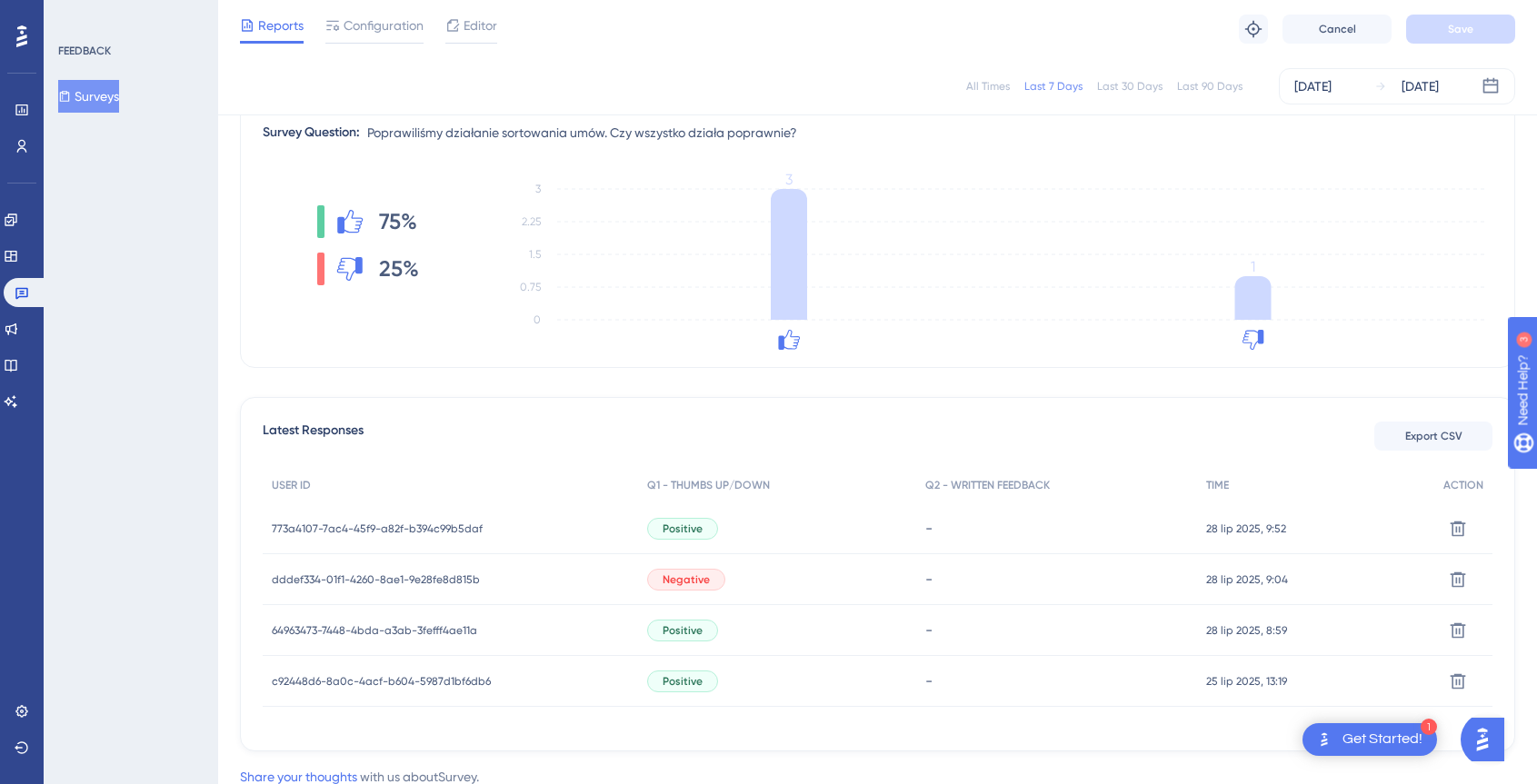 click on "dddef334-01f1-4260-8ae1-9e28fe8d815b" at bounding box center [375, 580] 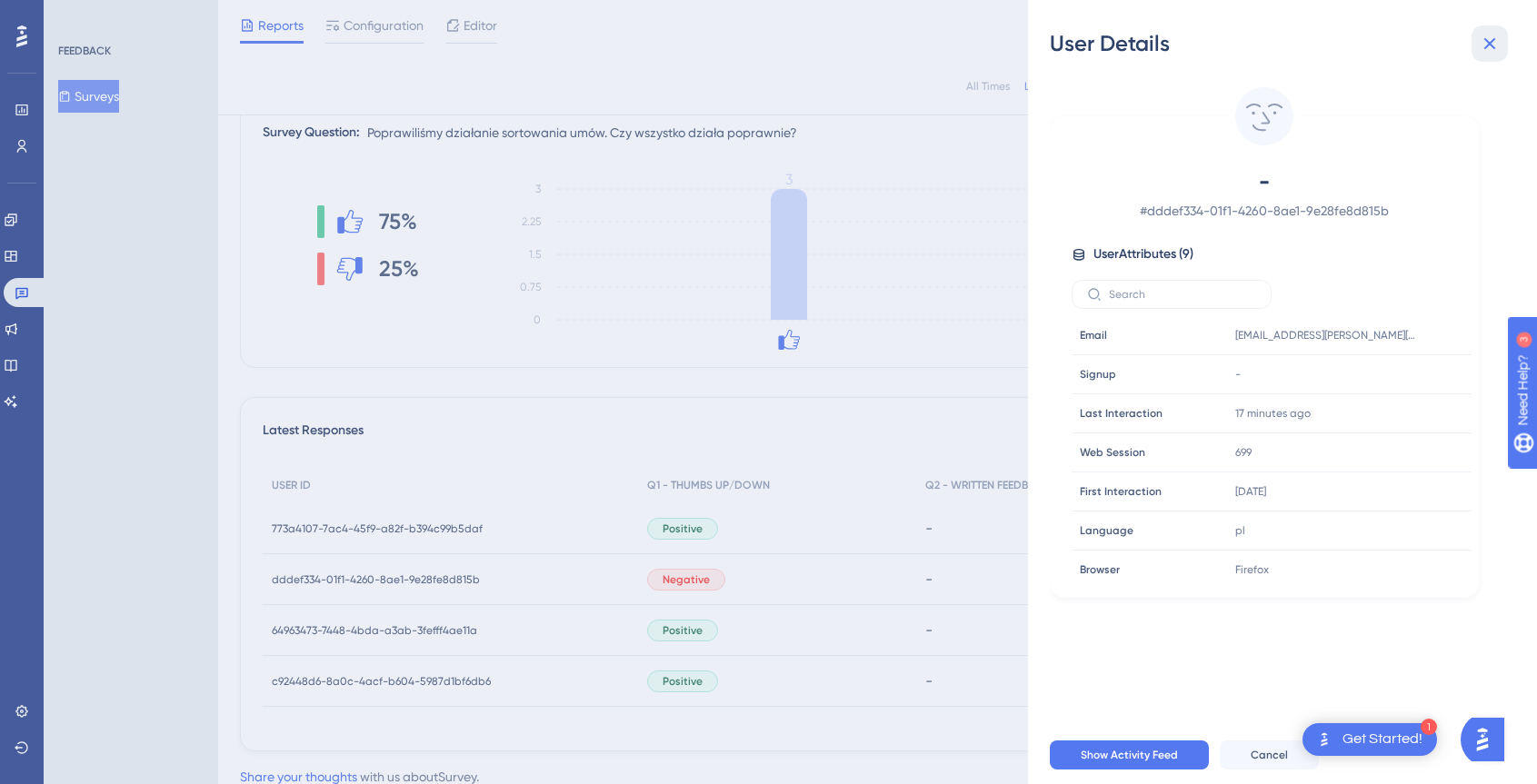 click 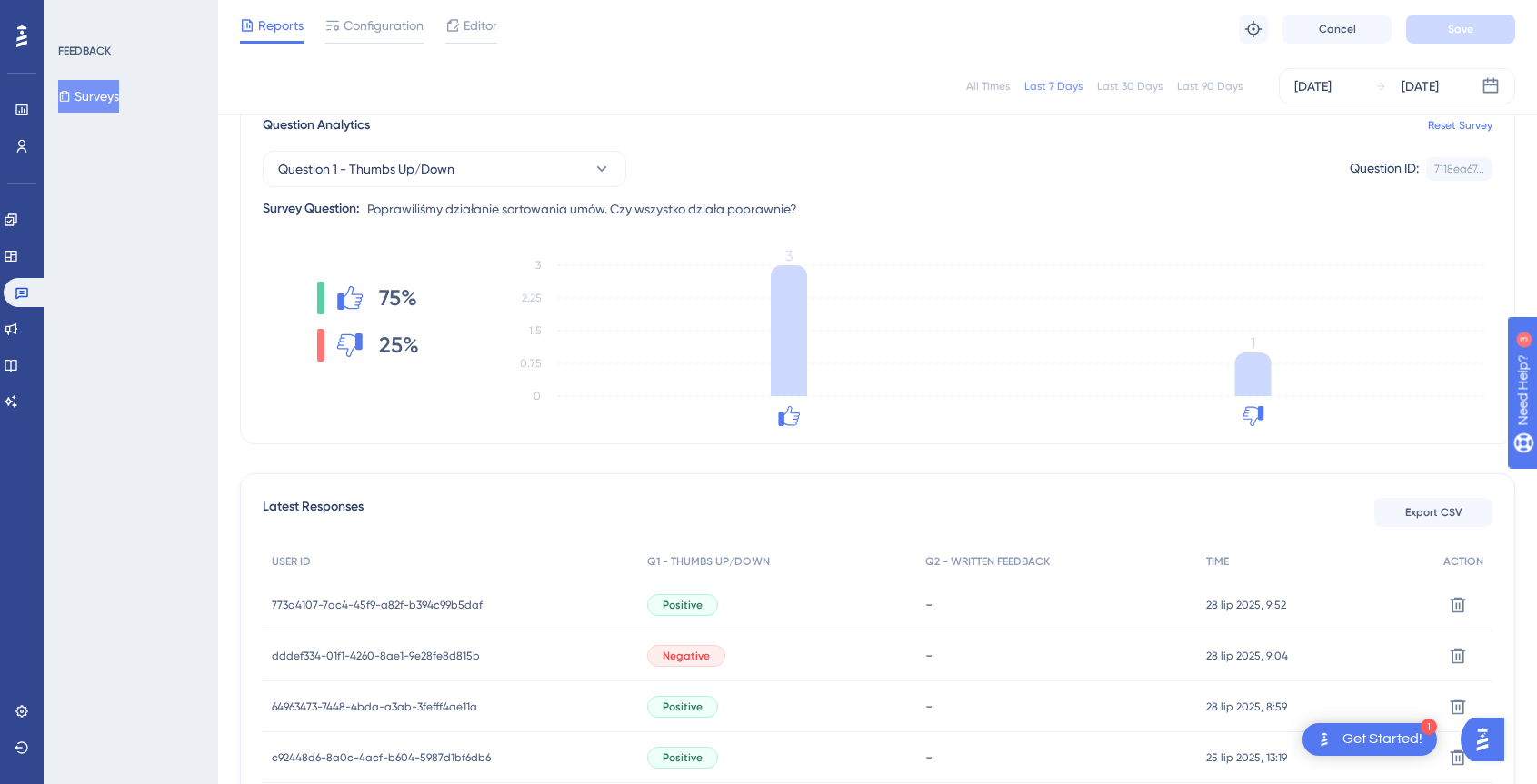 scroll, scrollTop: 15, scrollLeft: 0, axis: vertical 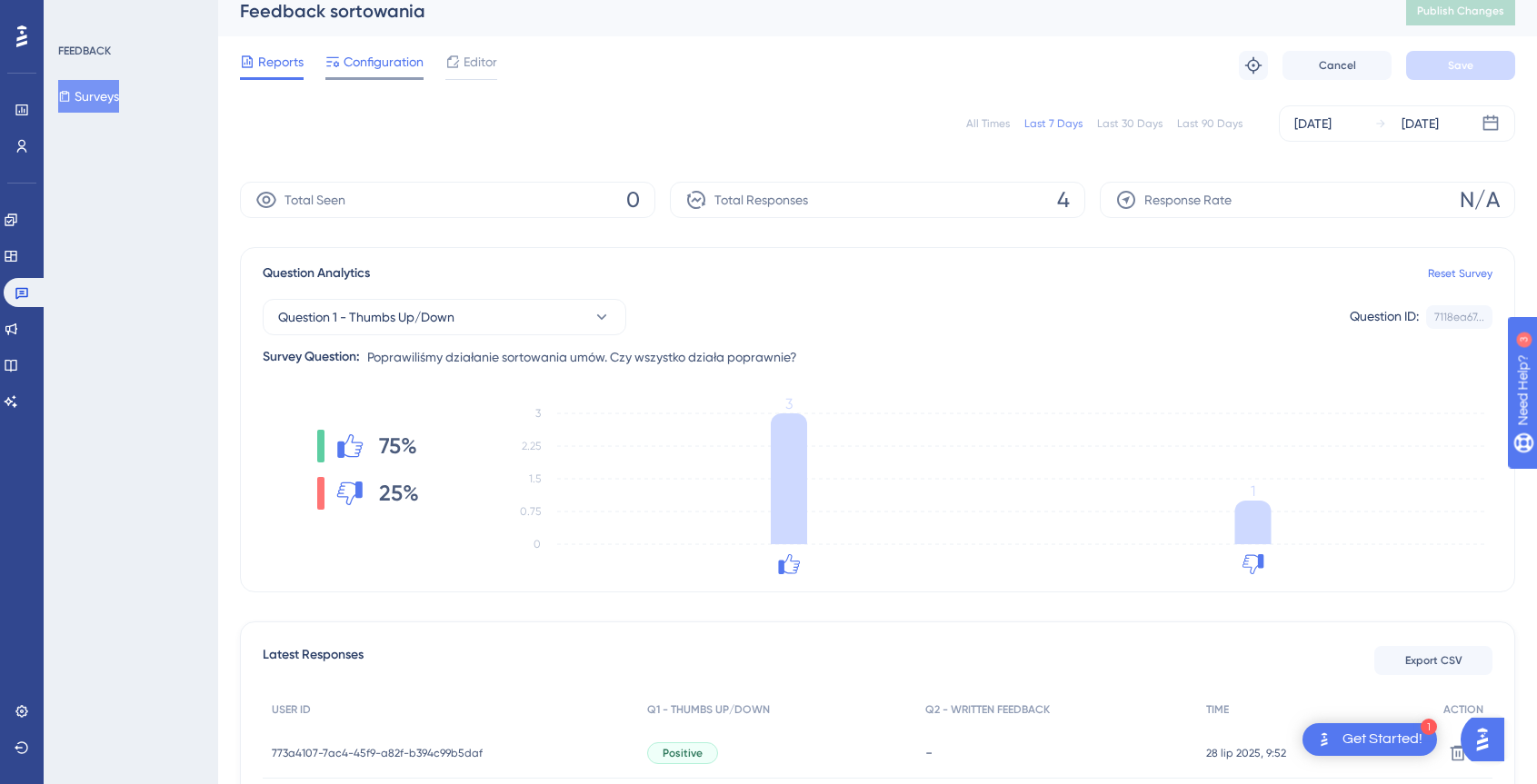 click on "Configuration" at bounding box center [384, 62] 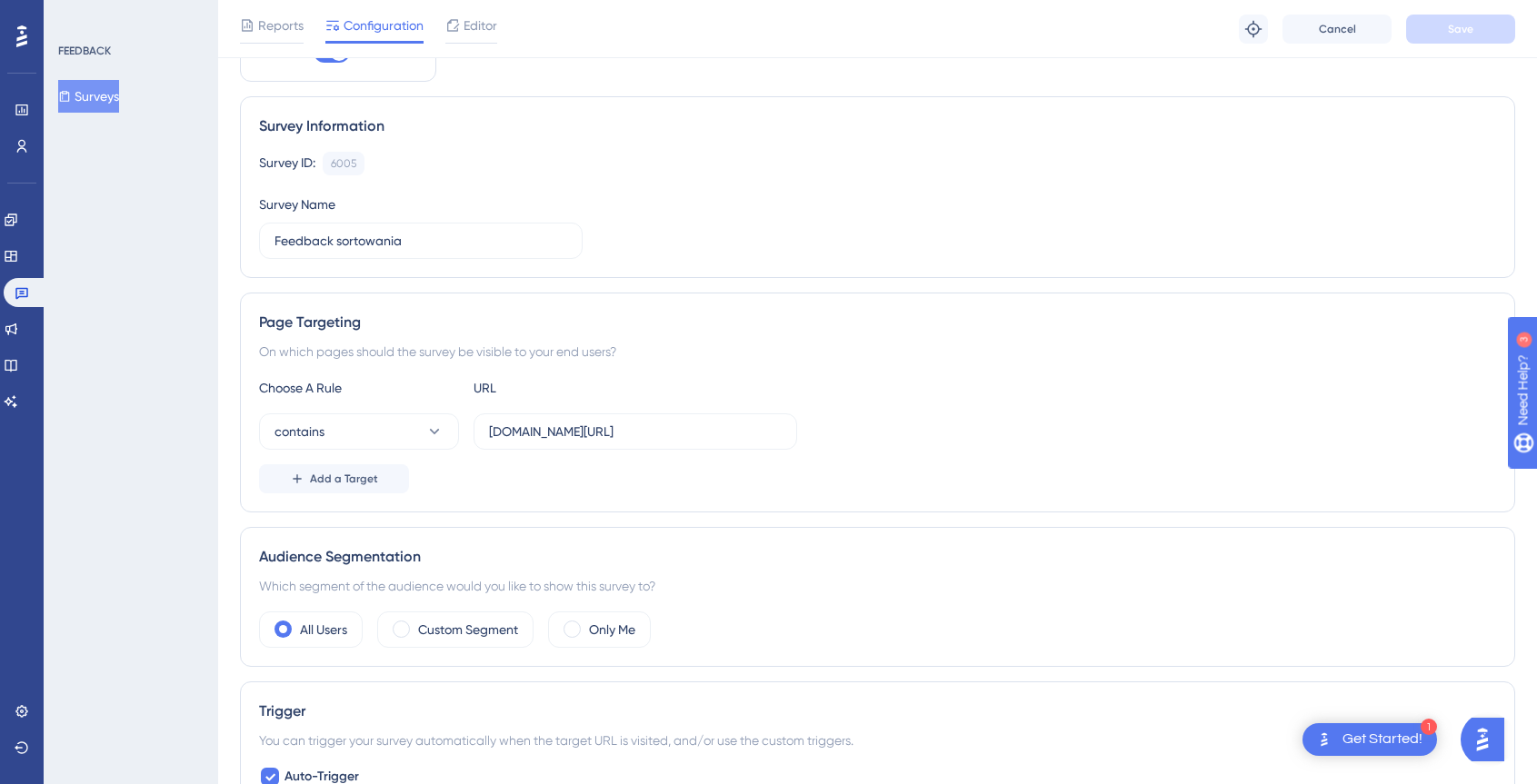 scroll, scrollTop: 0, scrollLeft: 0, axis: both 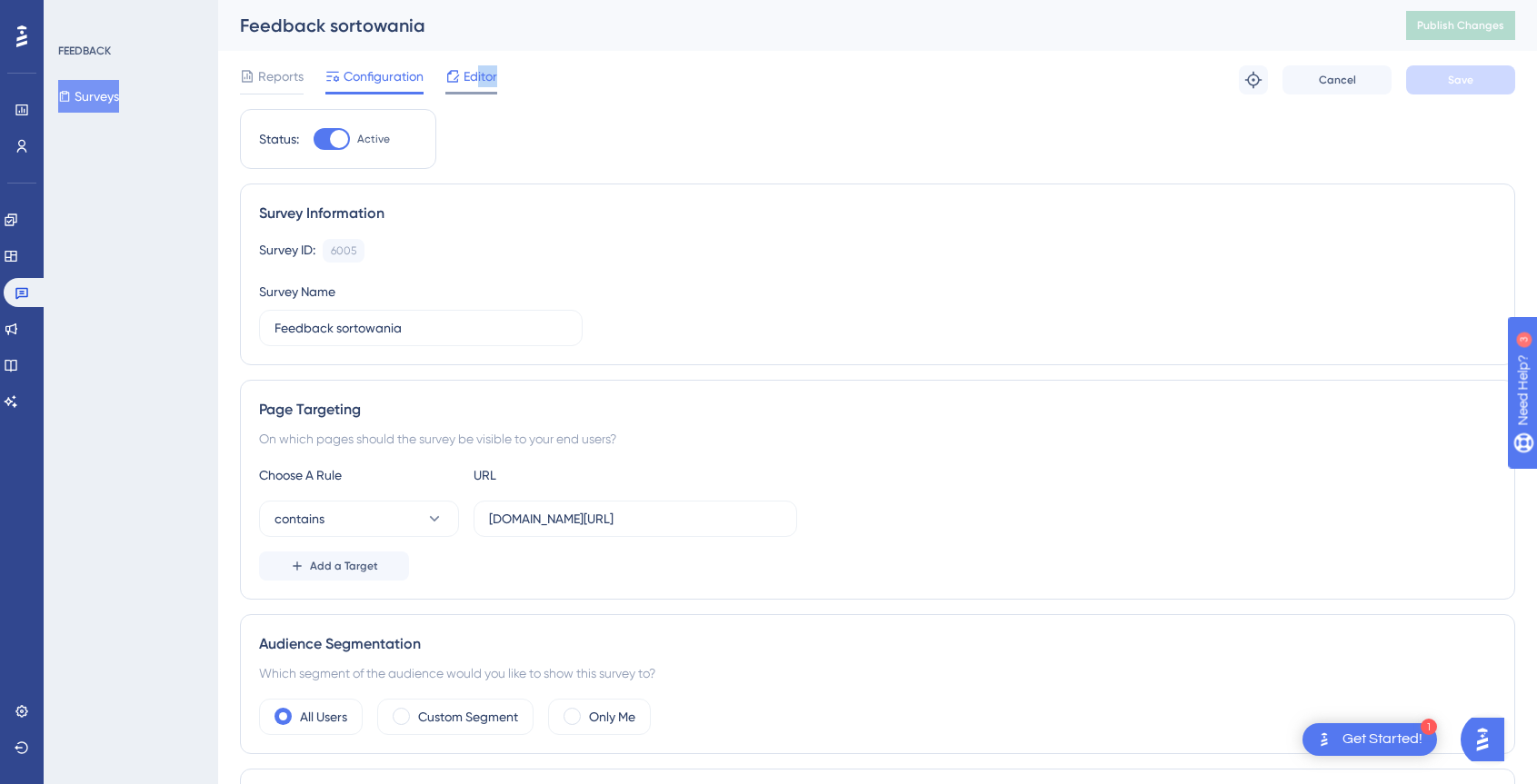 click on "Editor" at bounding box center [471, 80] 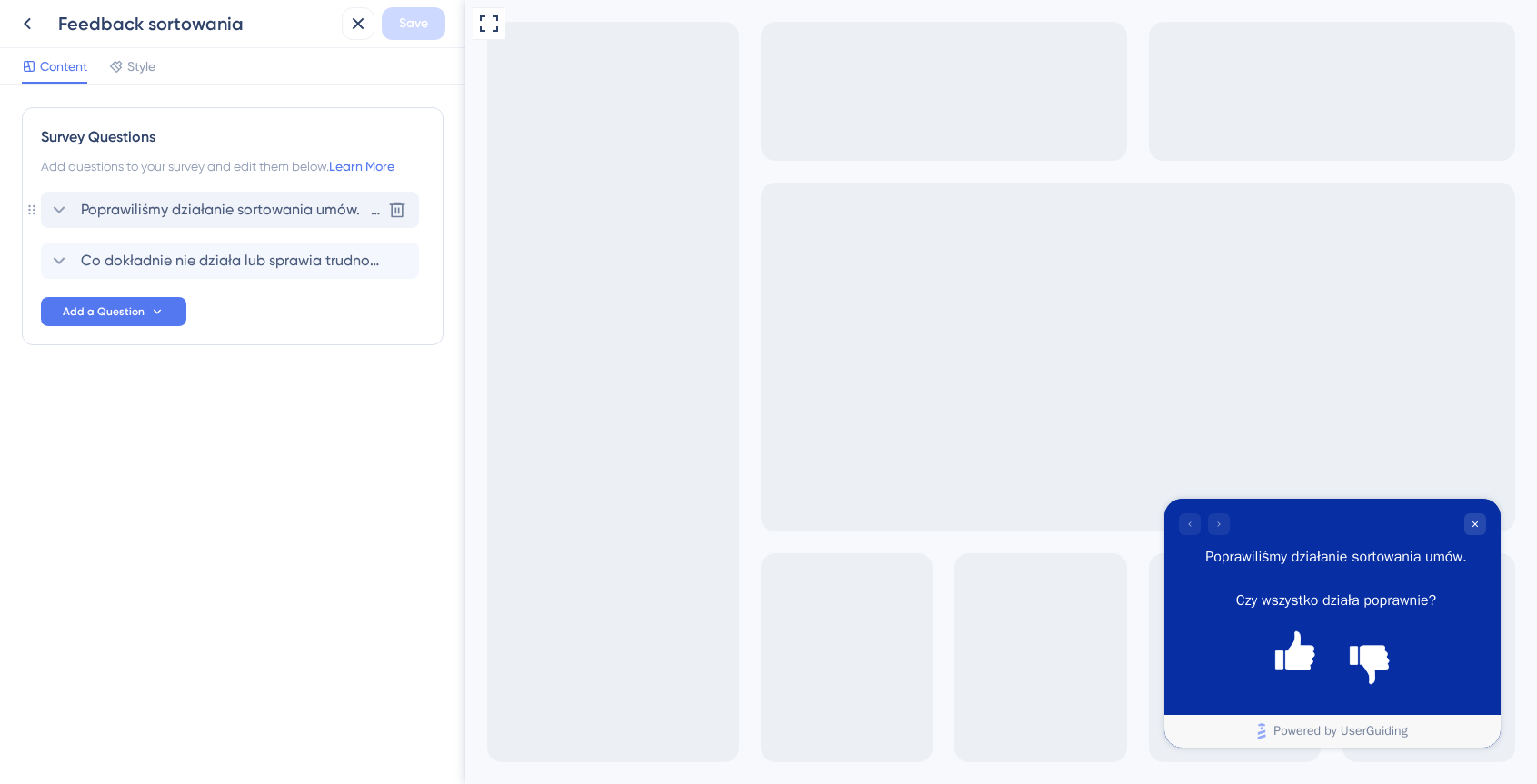 scroll, scrollTop: 0, scrollLeft: 0, axis: both 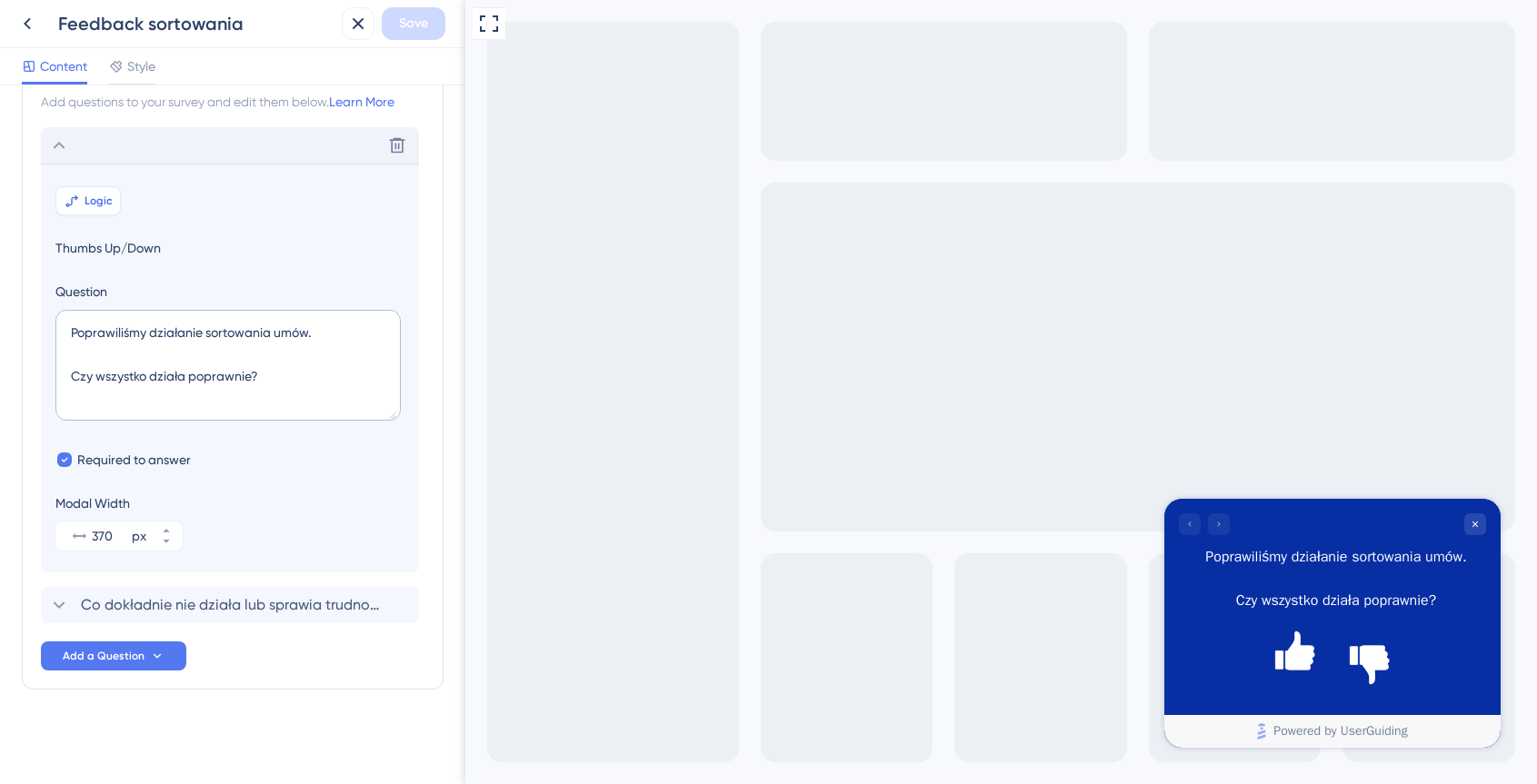 click on "Logic" at bounding box center (98, 201) 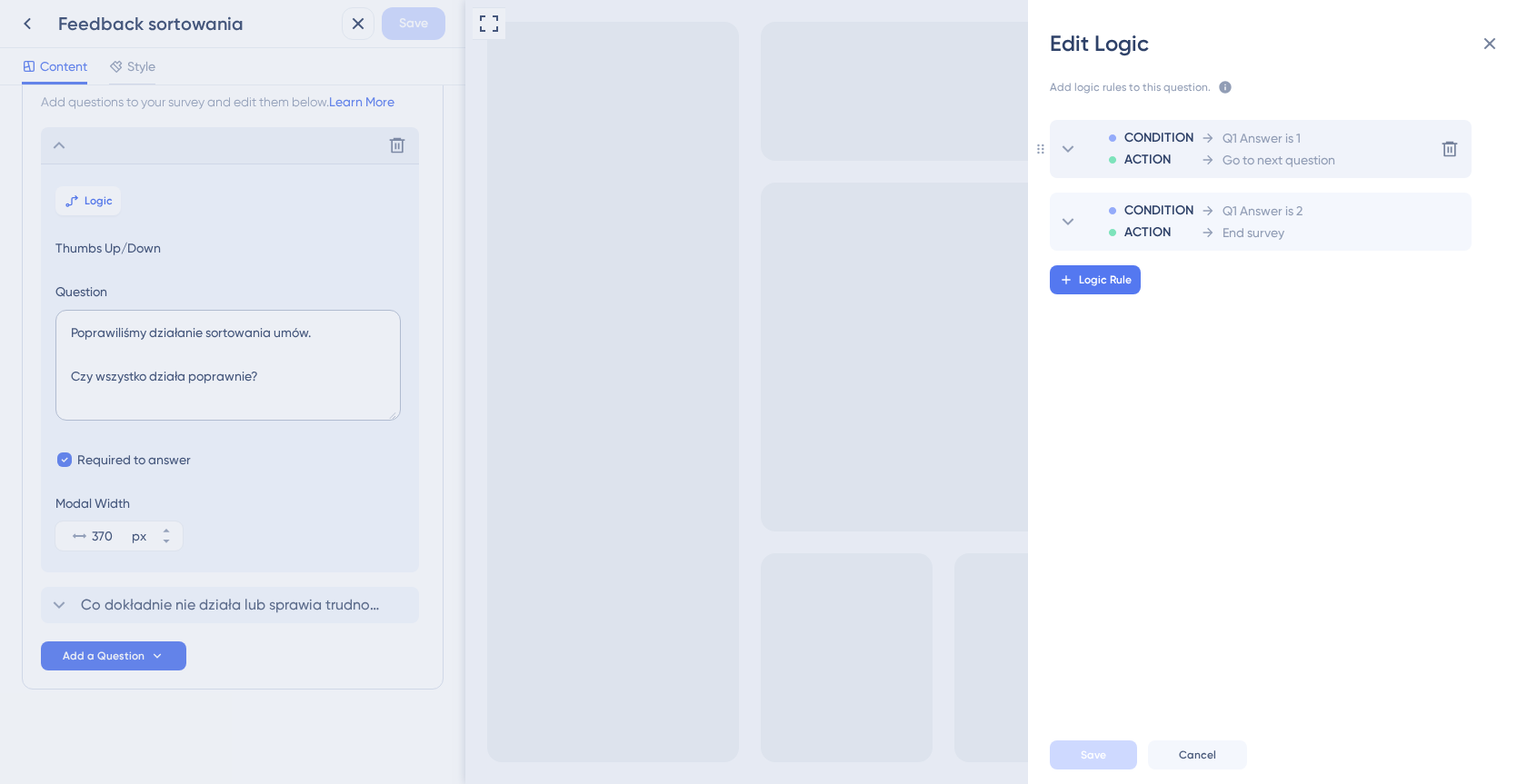 click 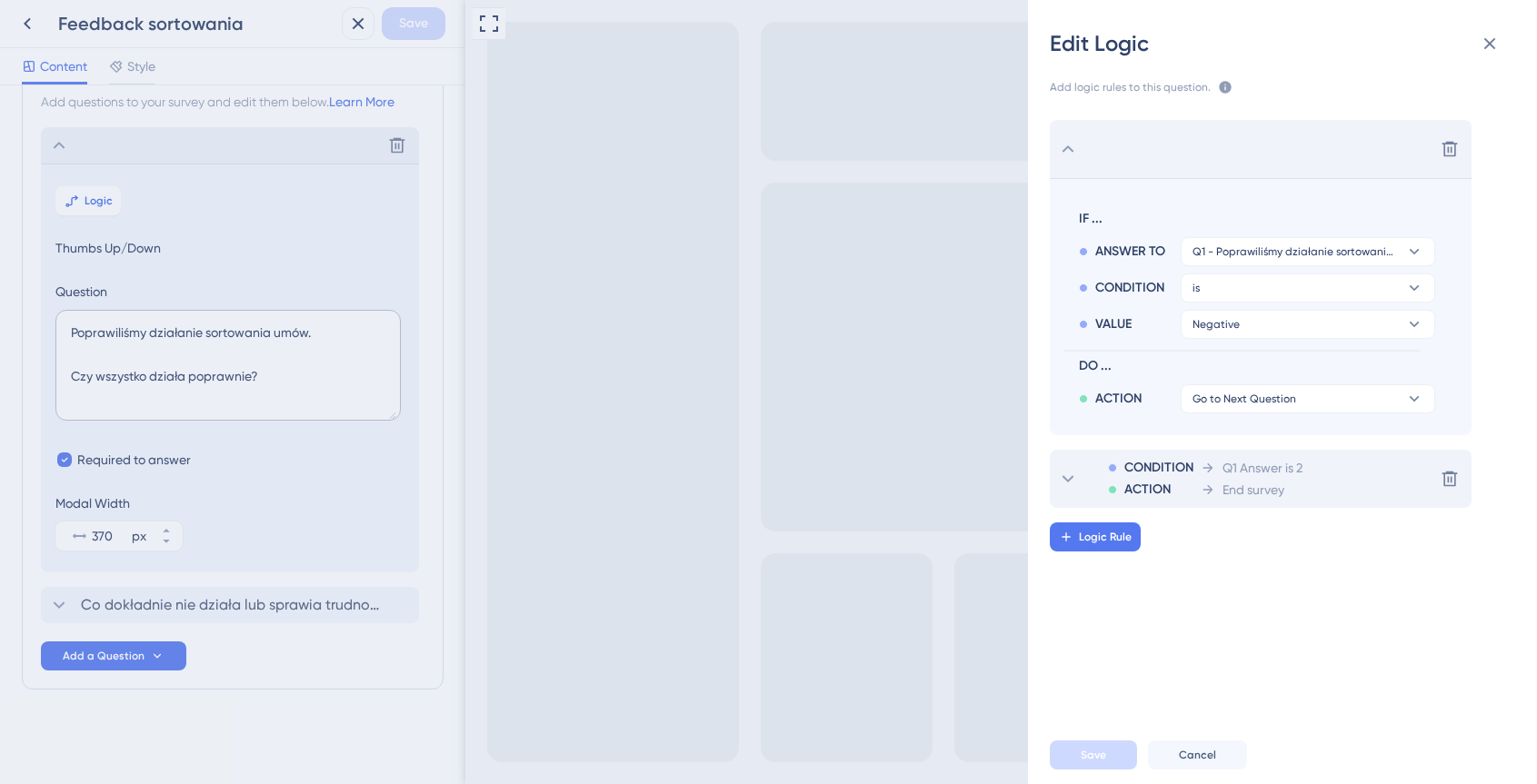 click 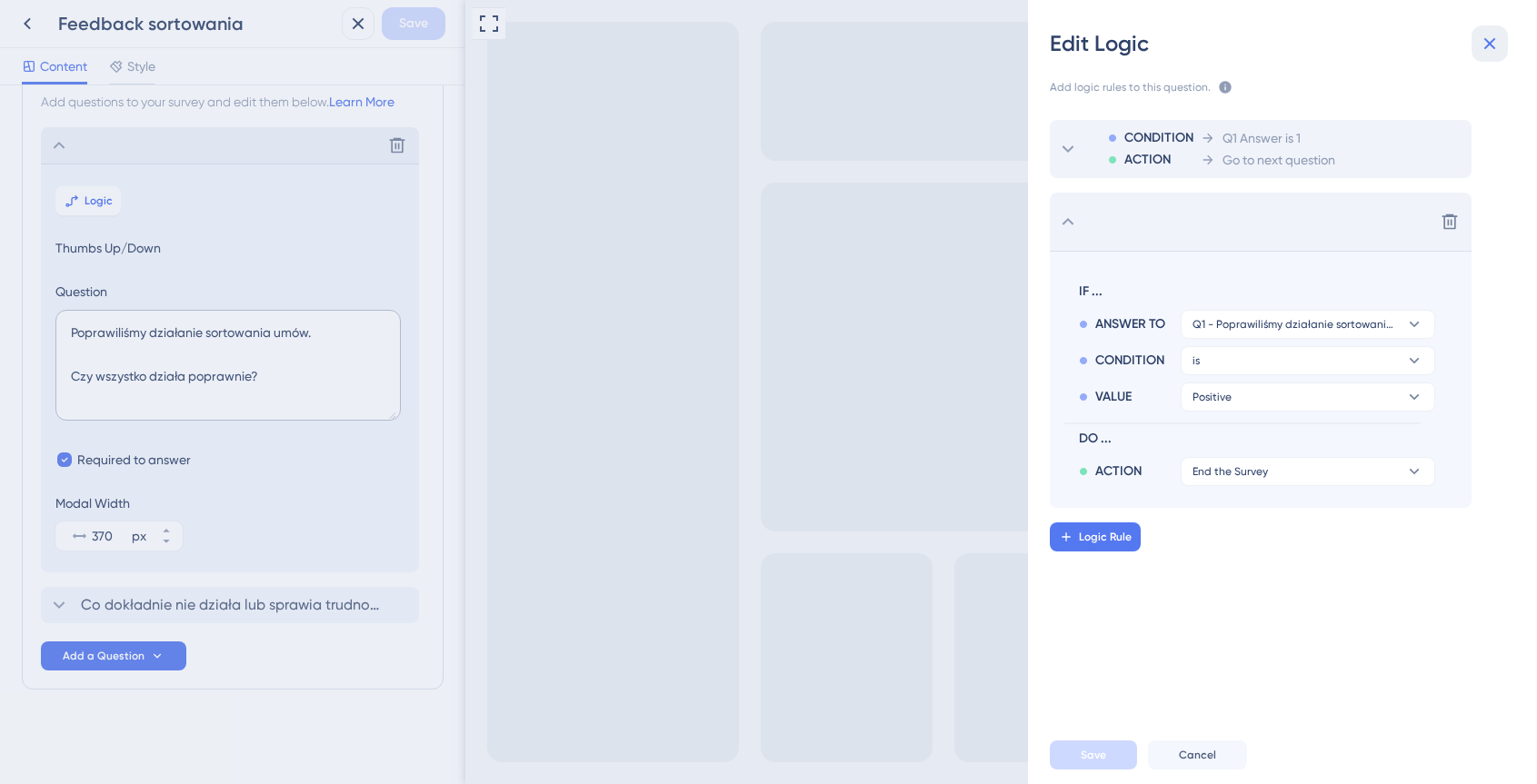click at bounding box center [1490, 44] 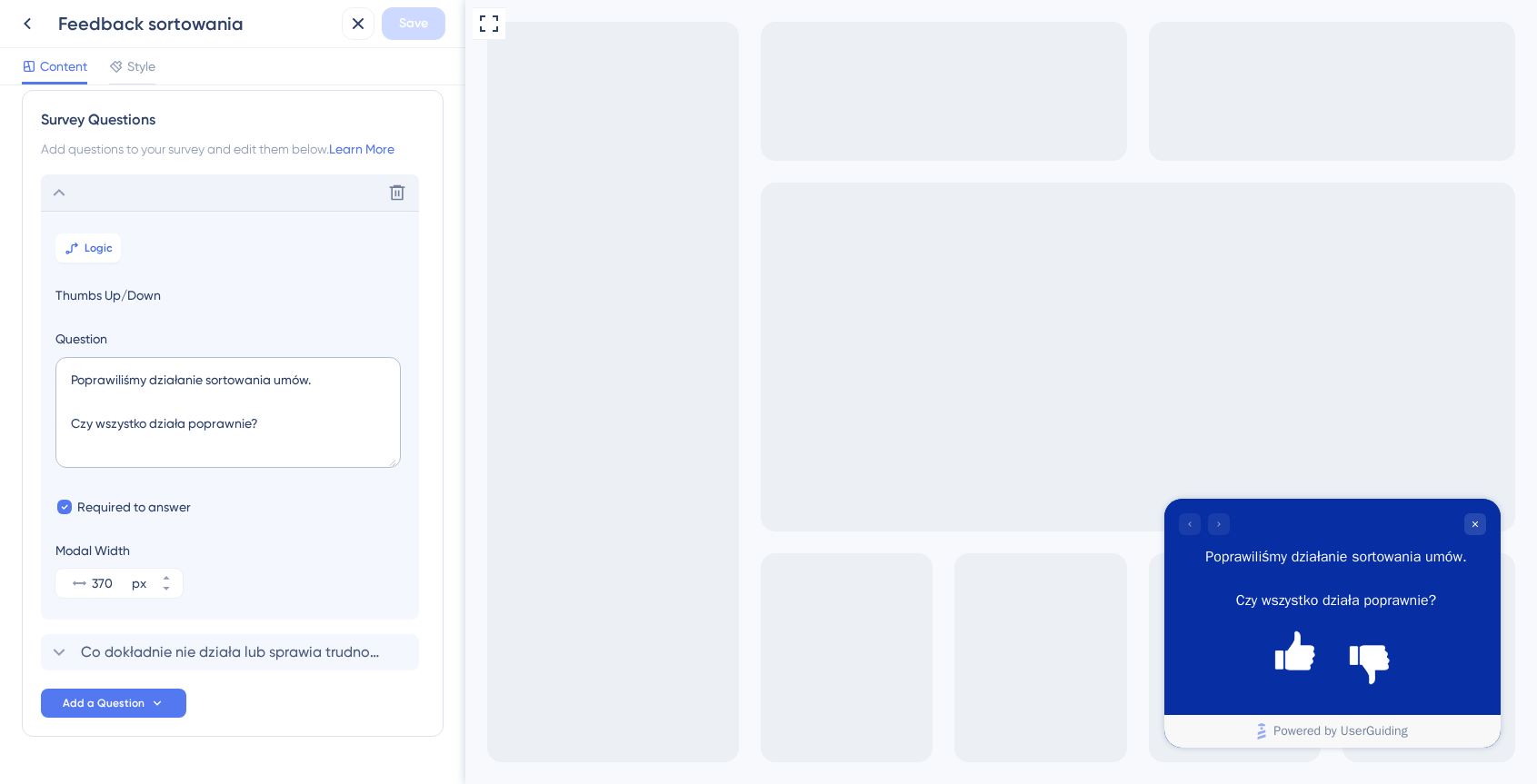 scroll, scrollTop: 65, scrollLeft: 0, axis: vertical 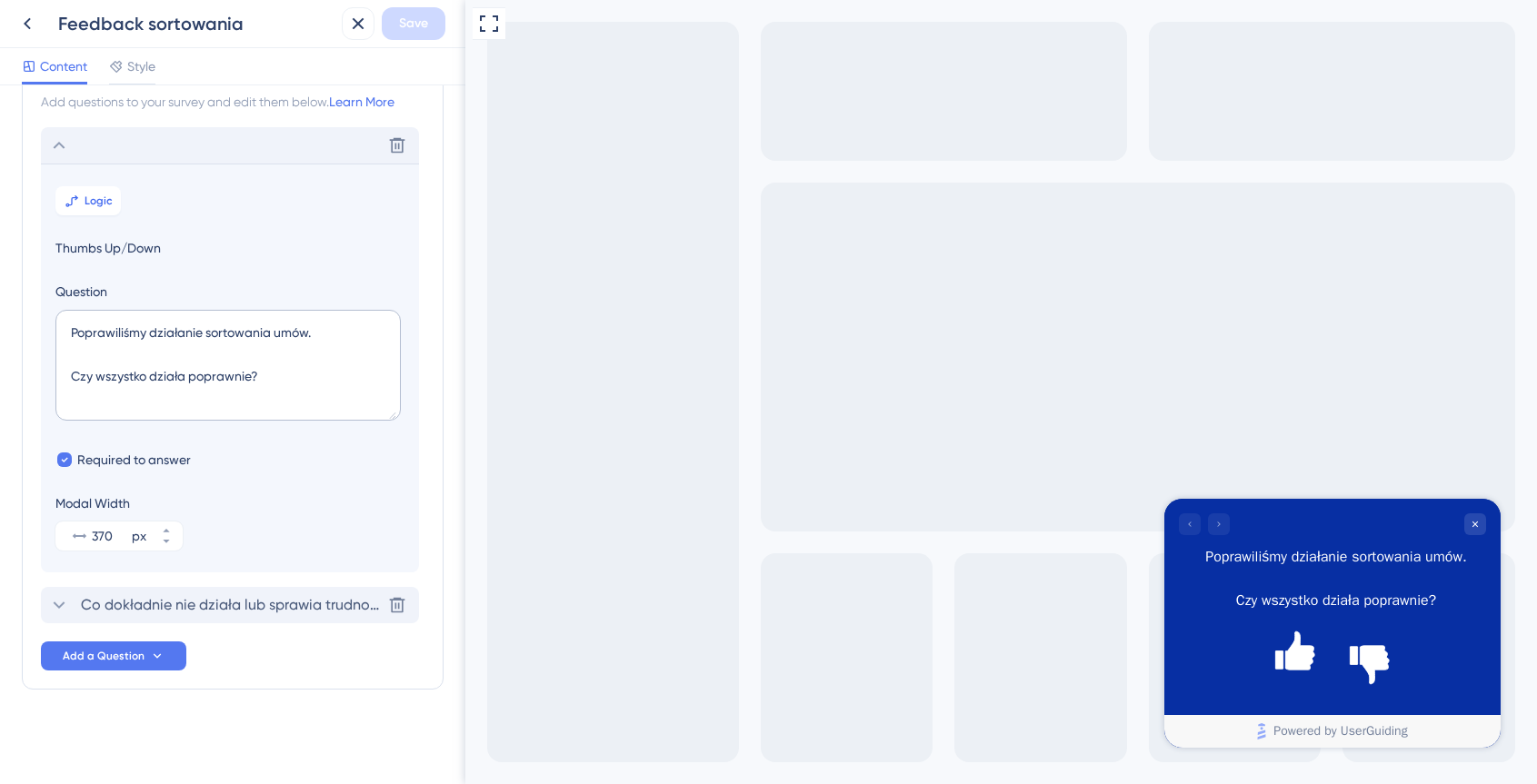 click 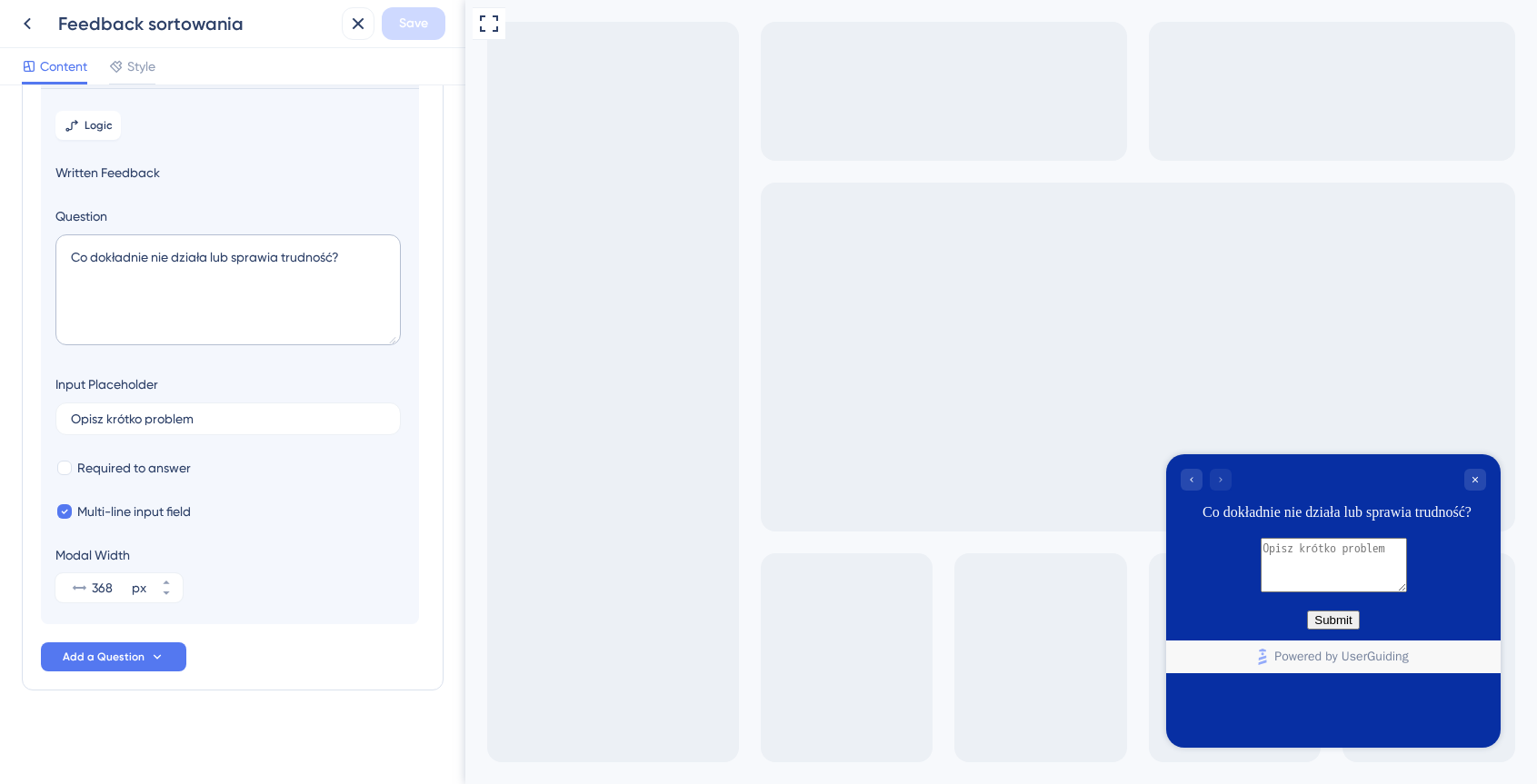 scroll, scrollTop: 192, scrollLeft: 0, axis: vertical 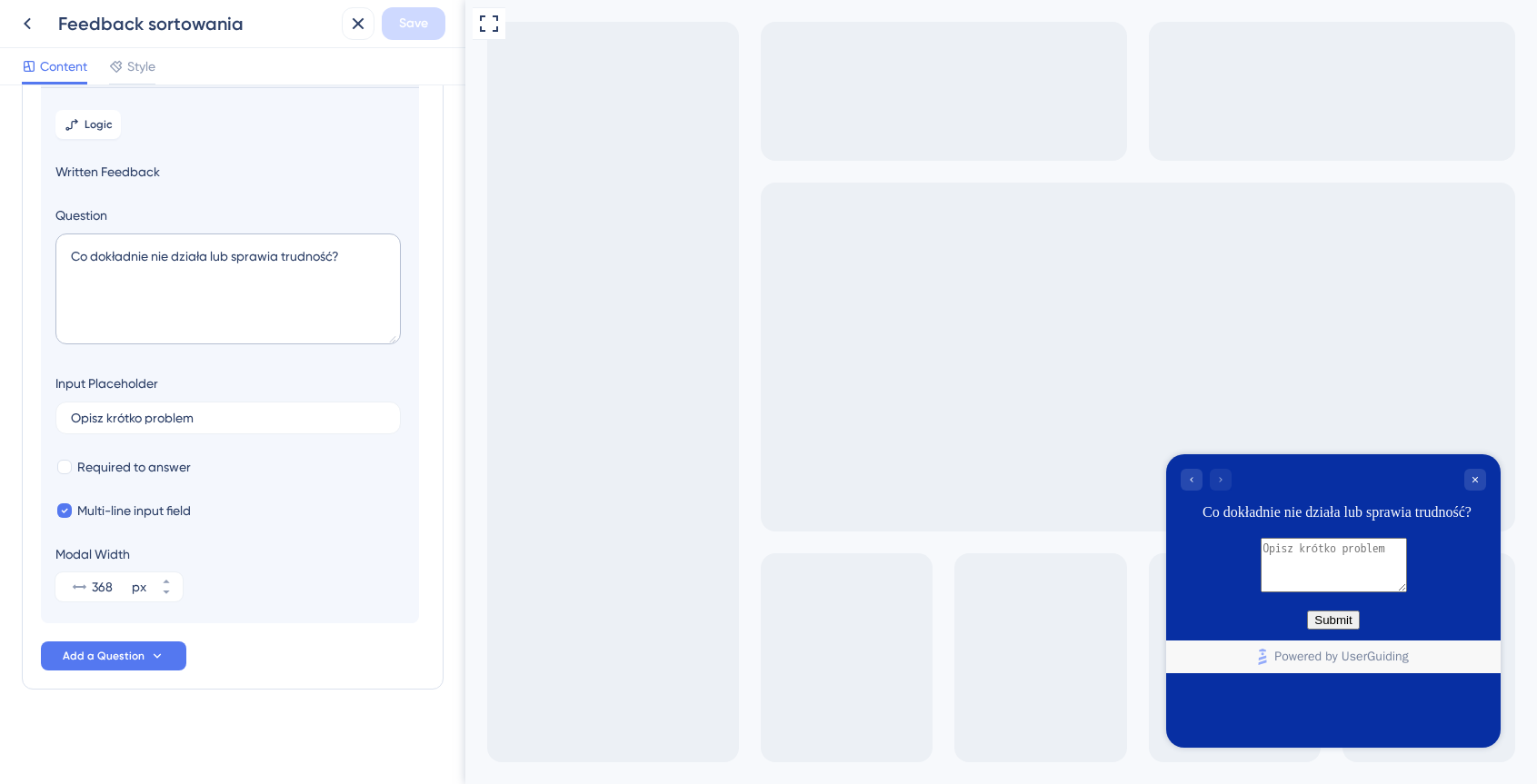click at bounding box center (1333, 565) 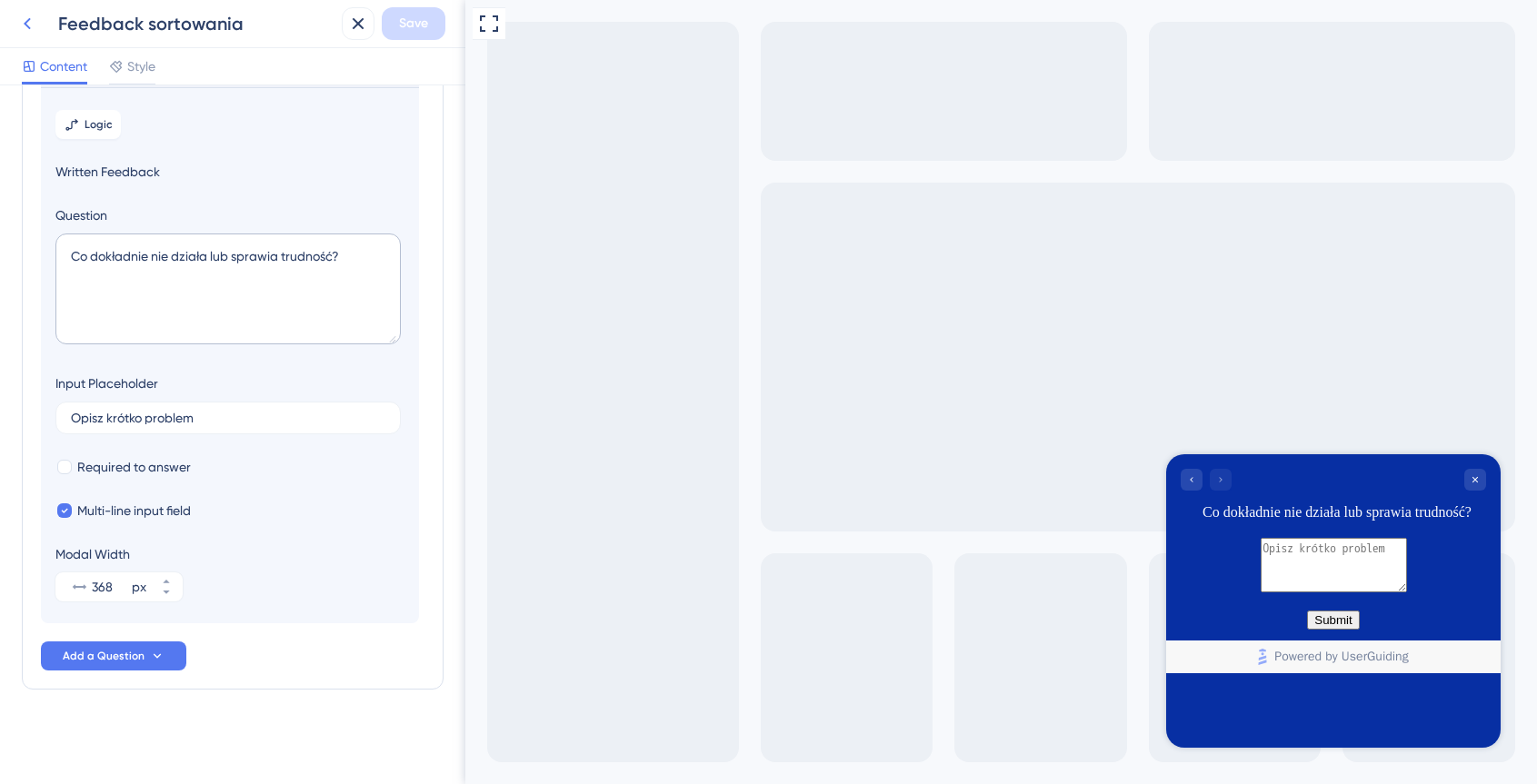 click 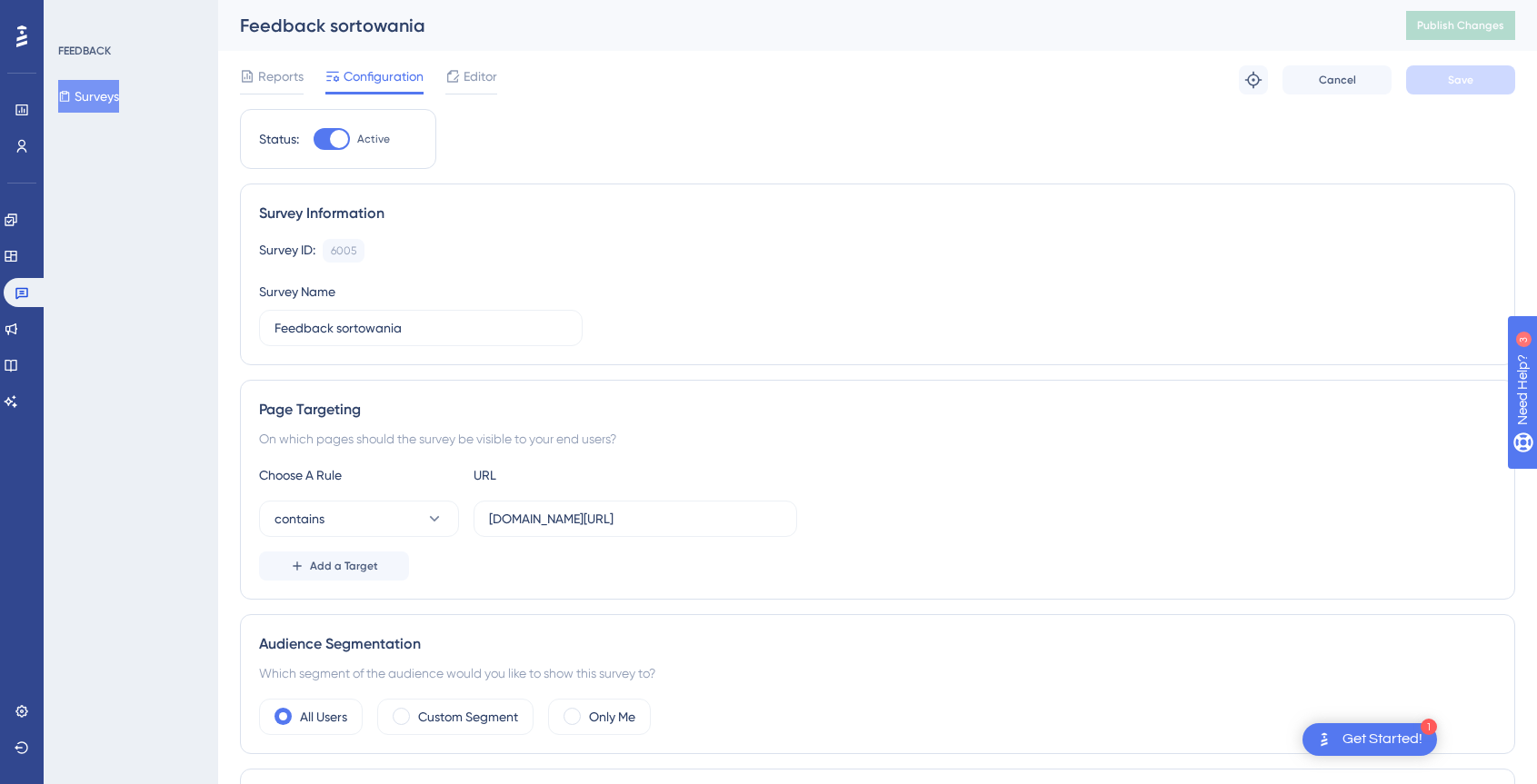 scroll, scrollTop: 0, scrollLeft: 0, axis: both 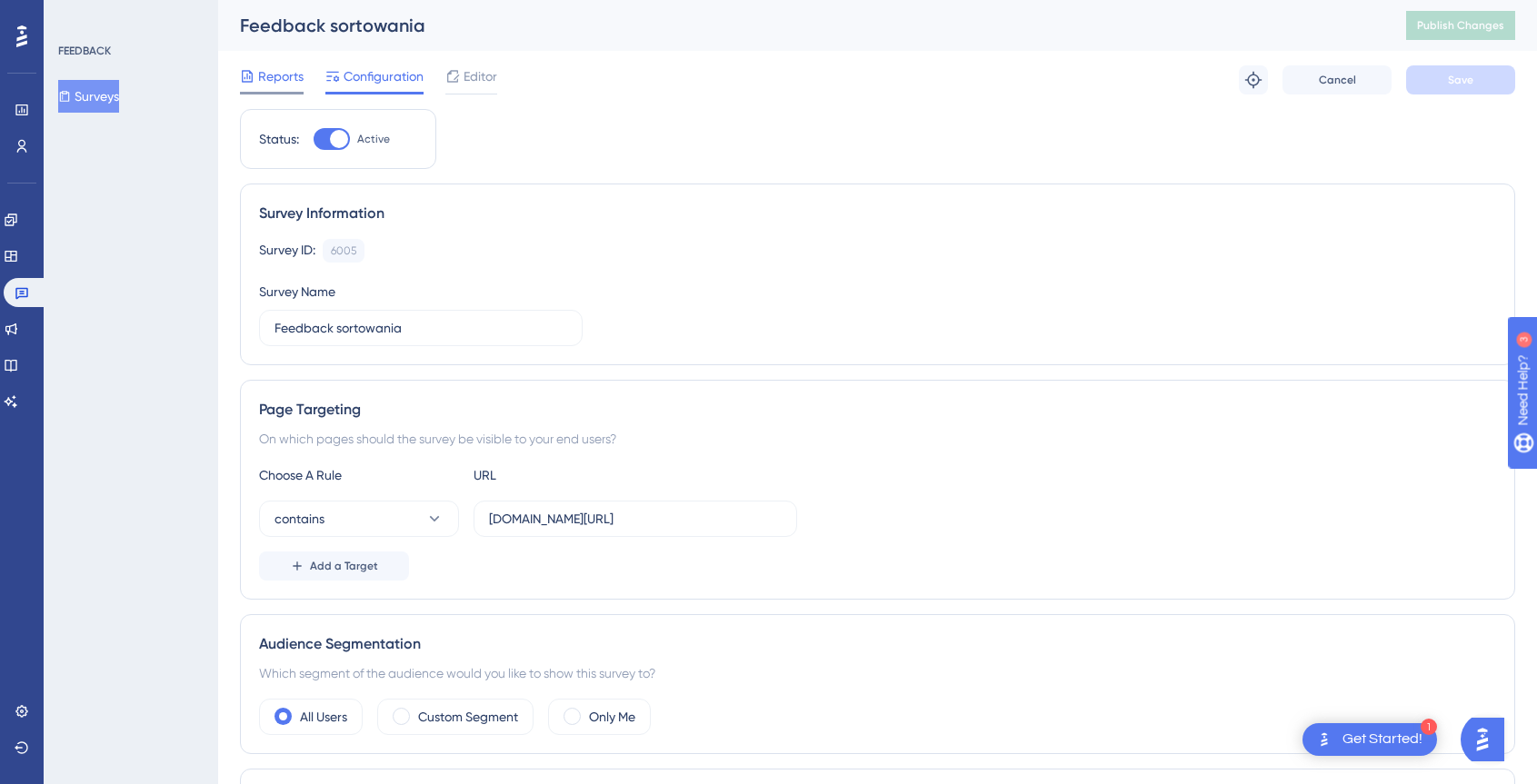 click on "Reports" at bounding box center [281, 76] 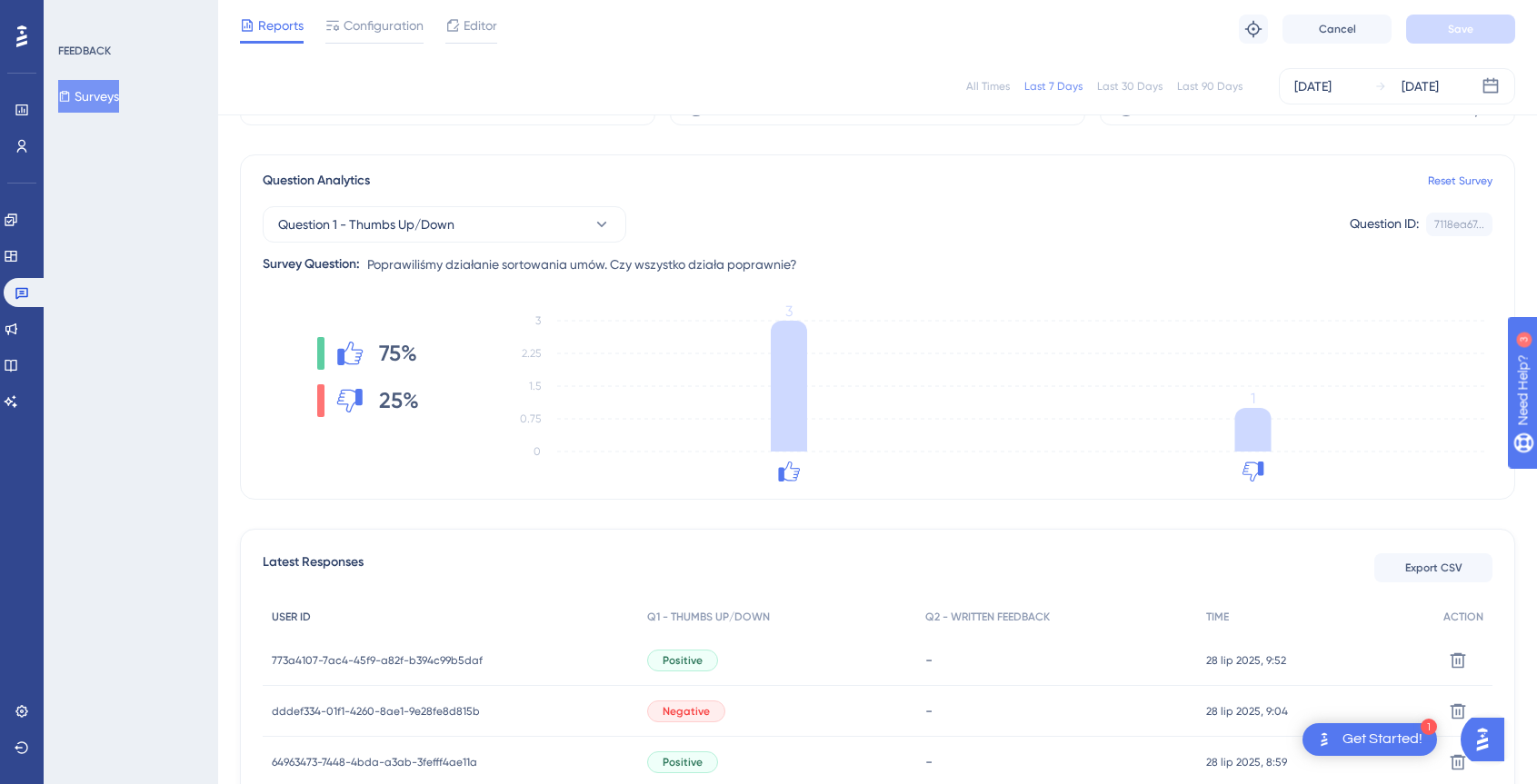 scroll, scrollTop: 97, scrollLeft: 0, axis: vertical 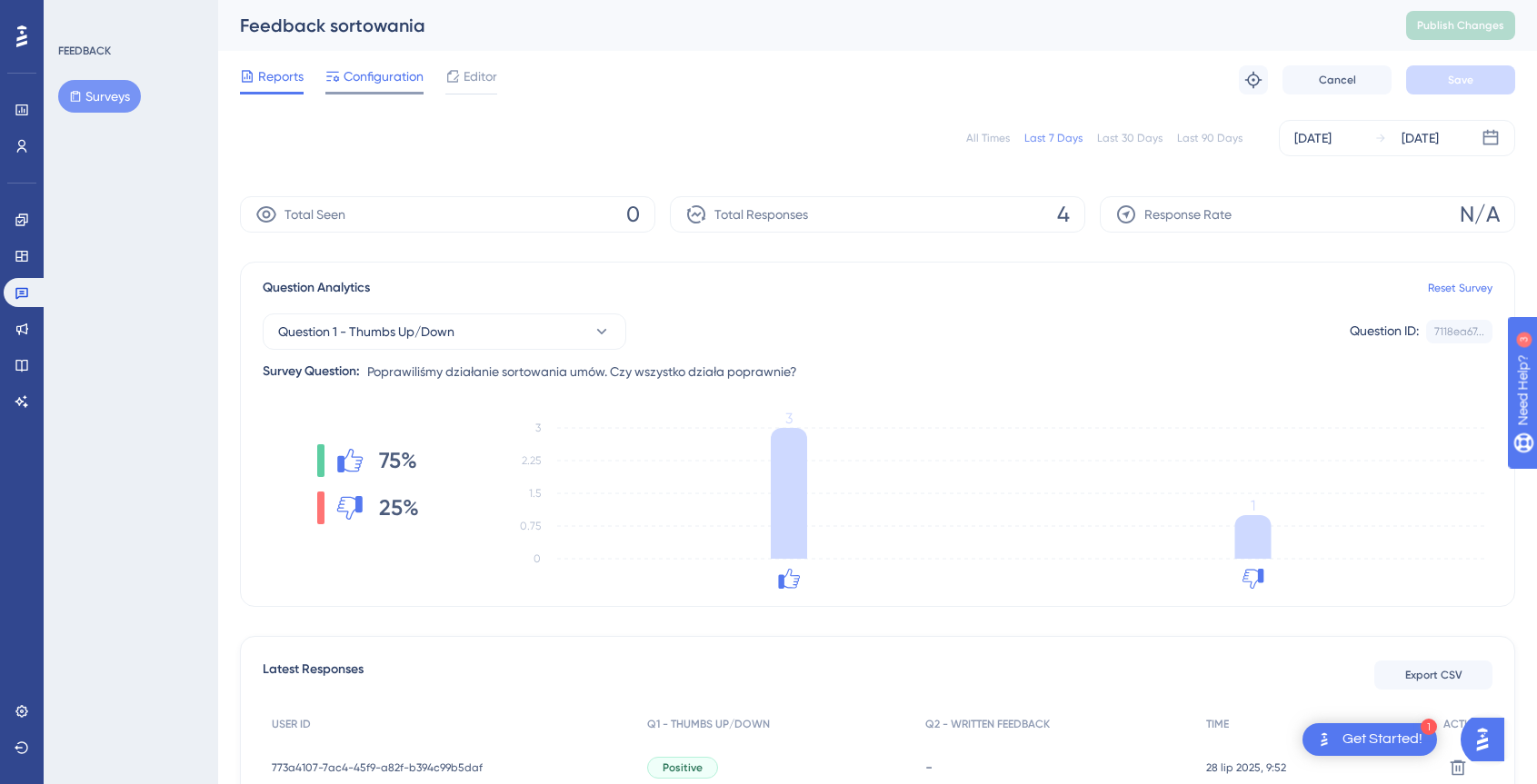 click on "Configuration" at bounding box center [384, 76] 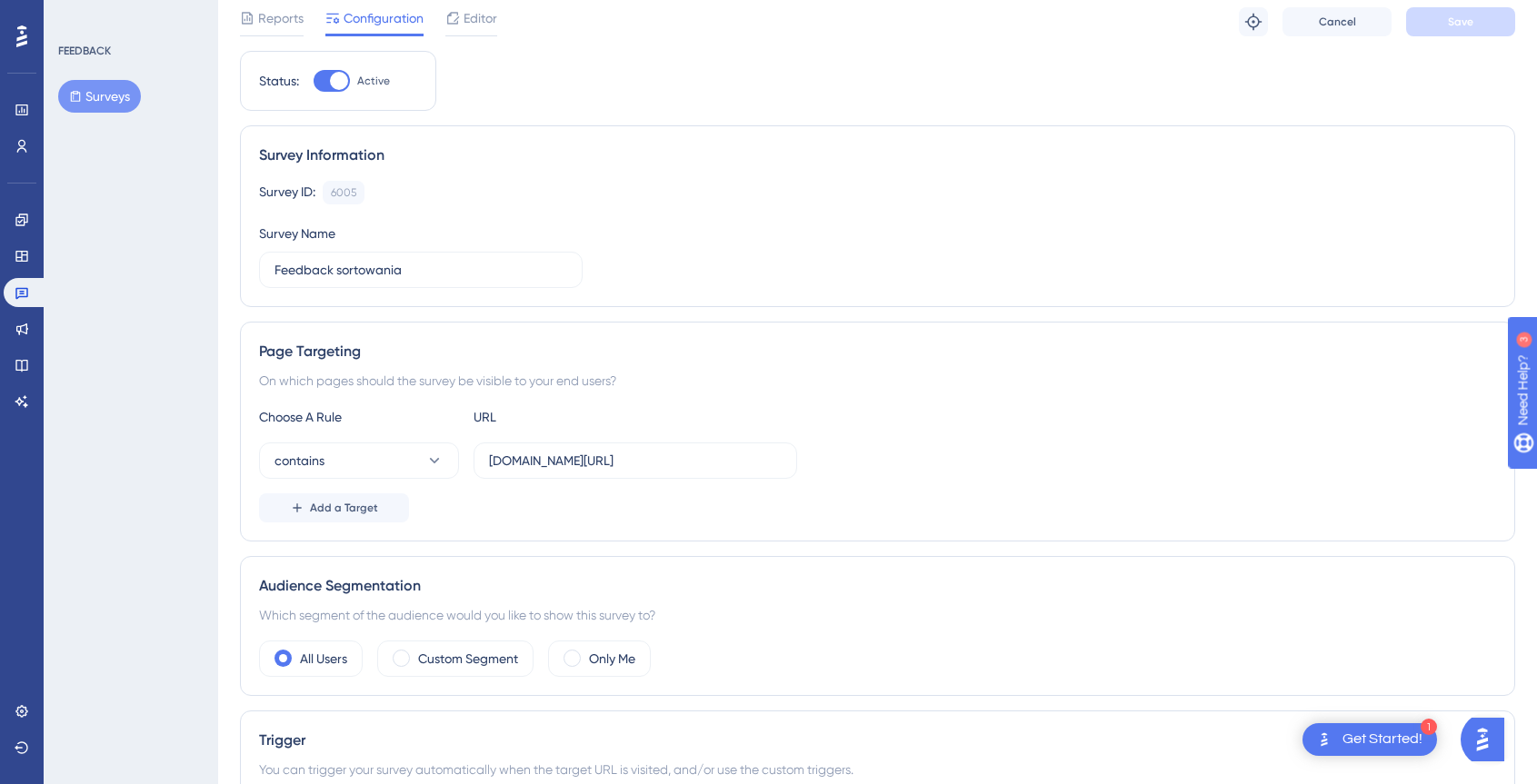 scroll, scrollTop: 0, scrollLeft: 0, axis: both 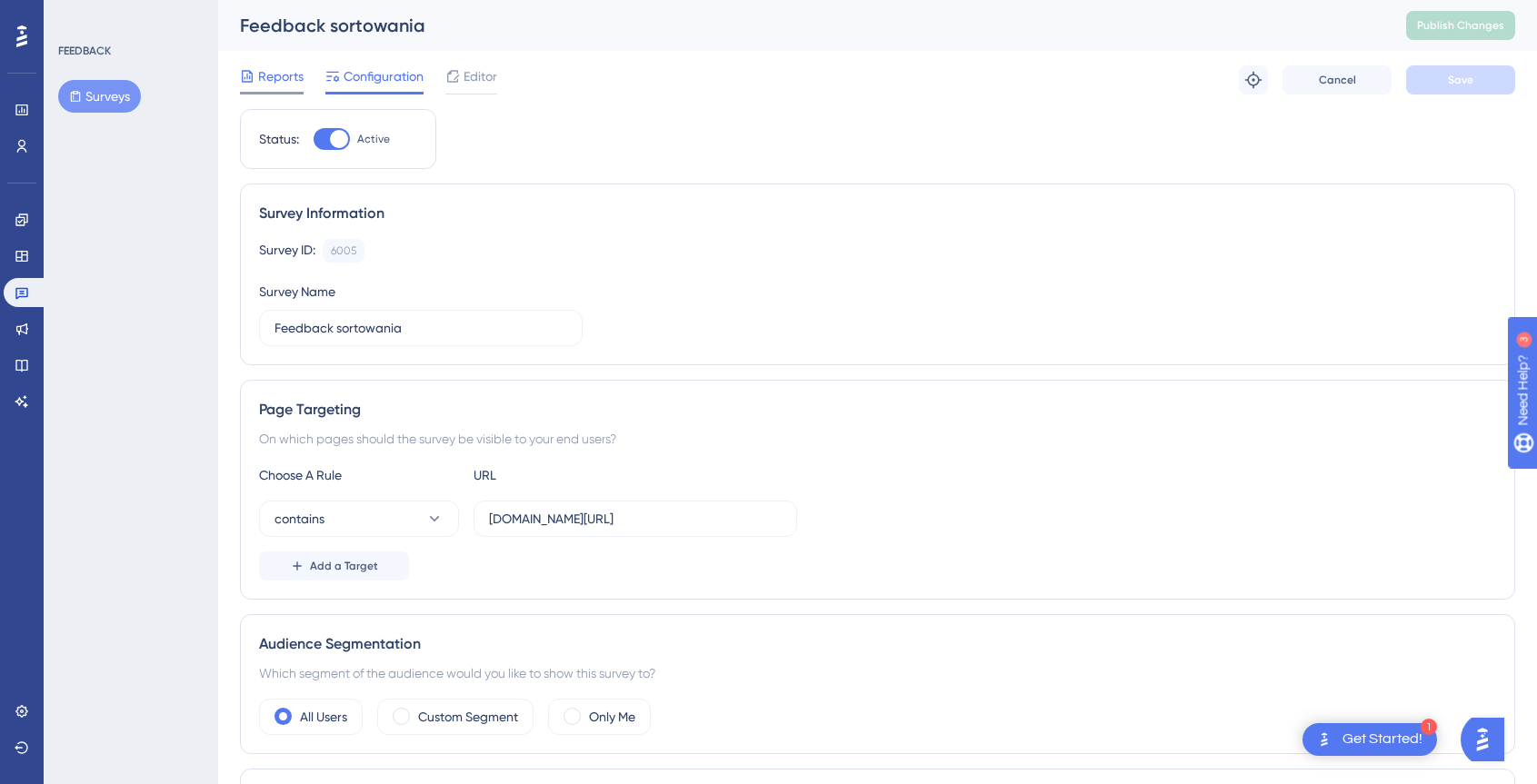 click 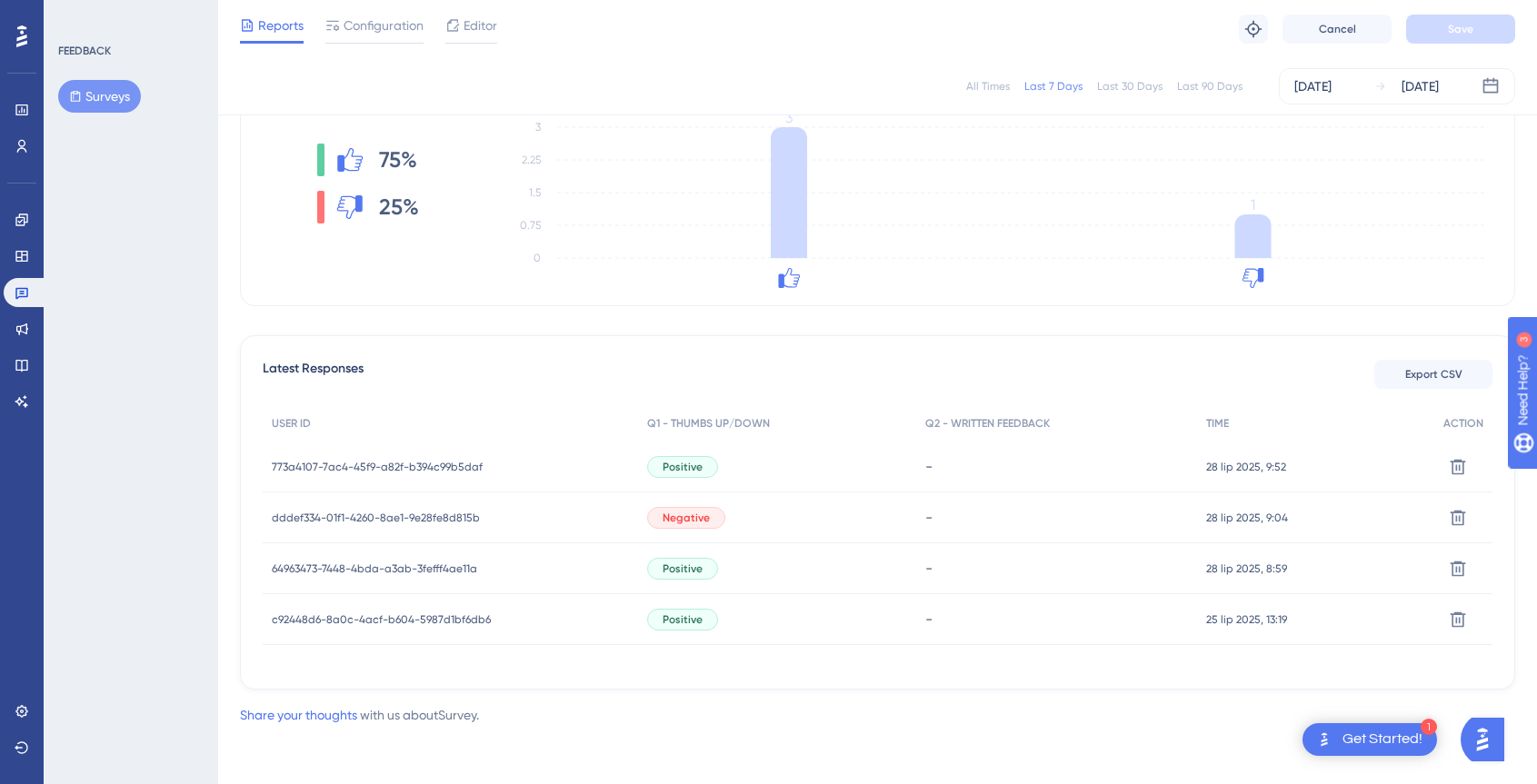 scroll, scrollTop: 0, scrollLeft: 0, axis: both 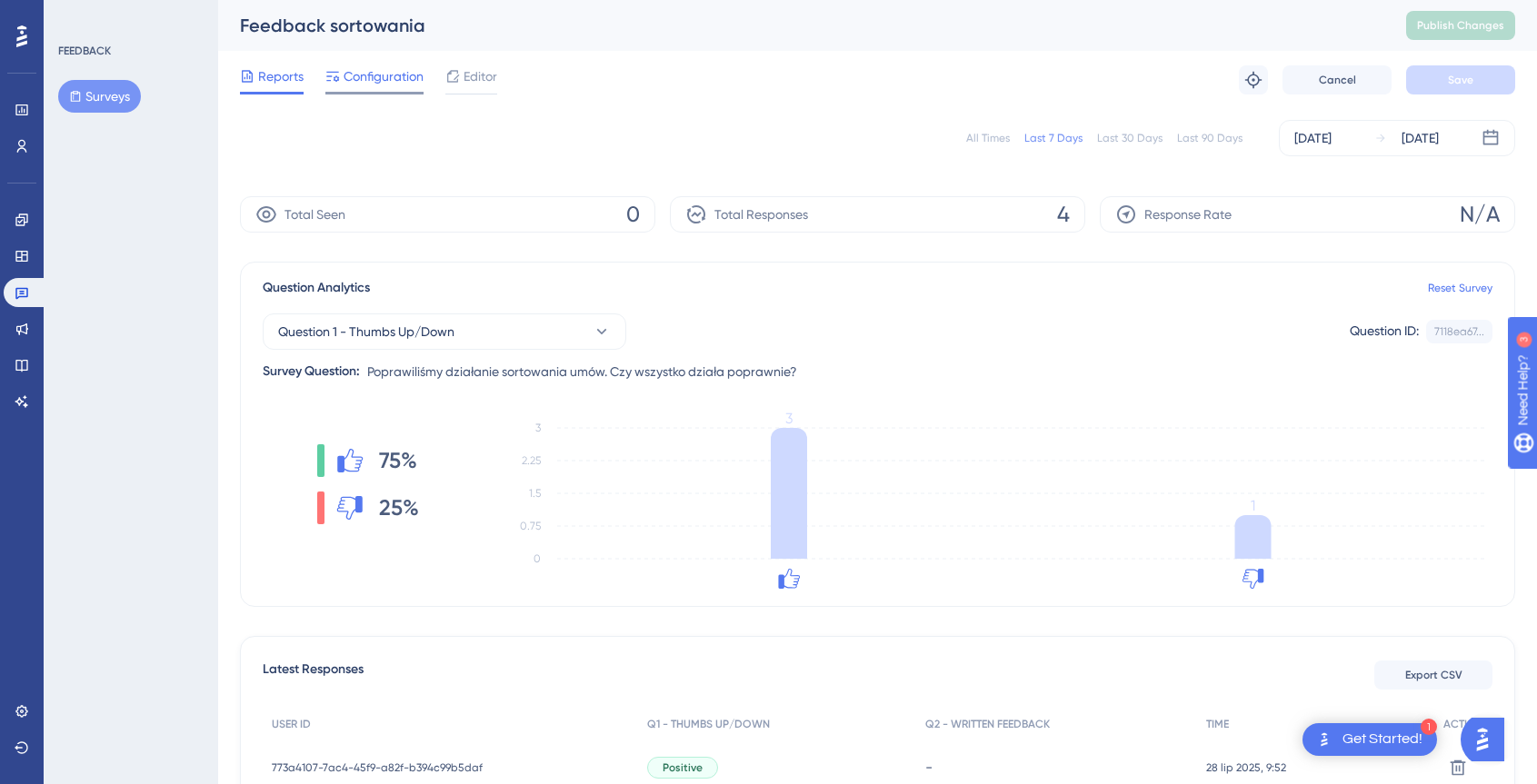 click on "Configuration" at bounding box center (384, 76) 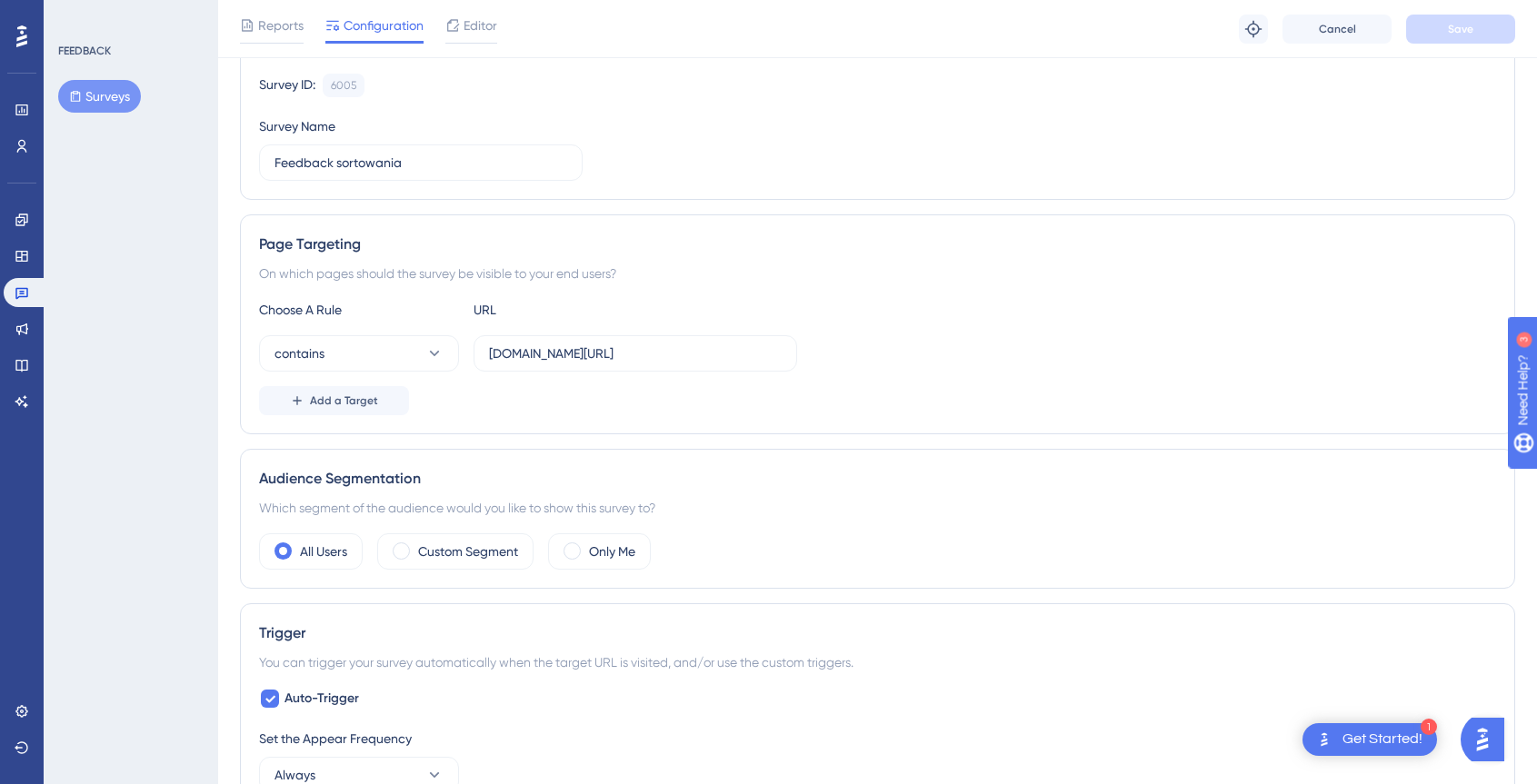 scroll, scrollTop: 0, scrollLeft: 0, axis: both 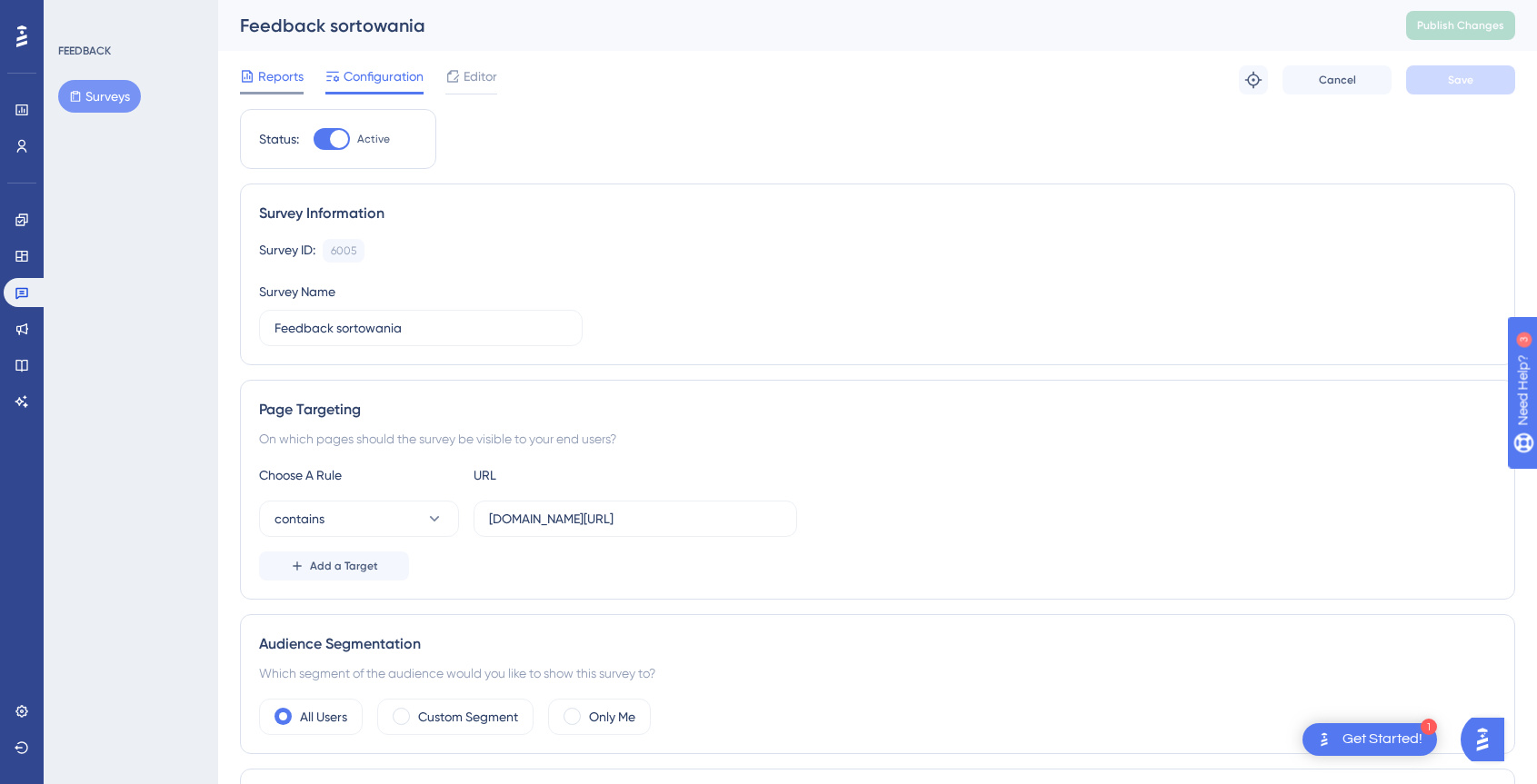 click on "Reports" at bounding box center [281, 76] 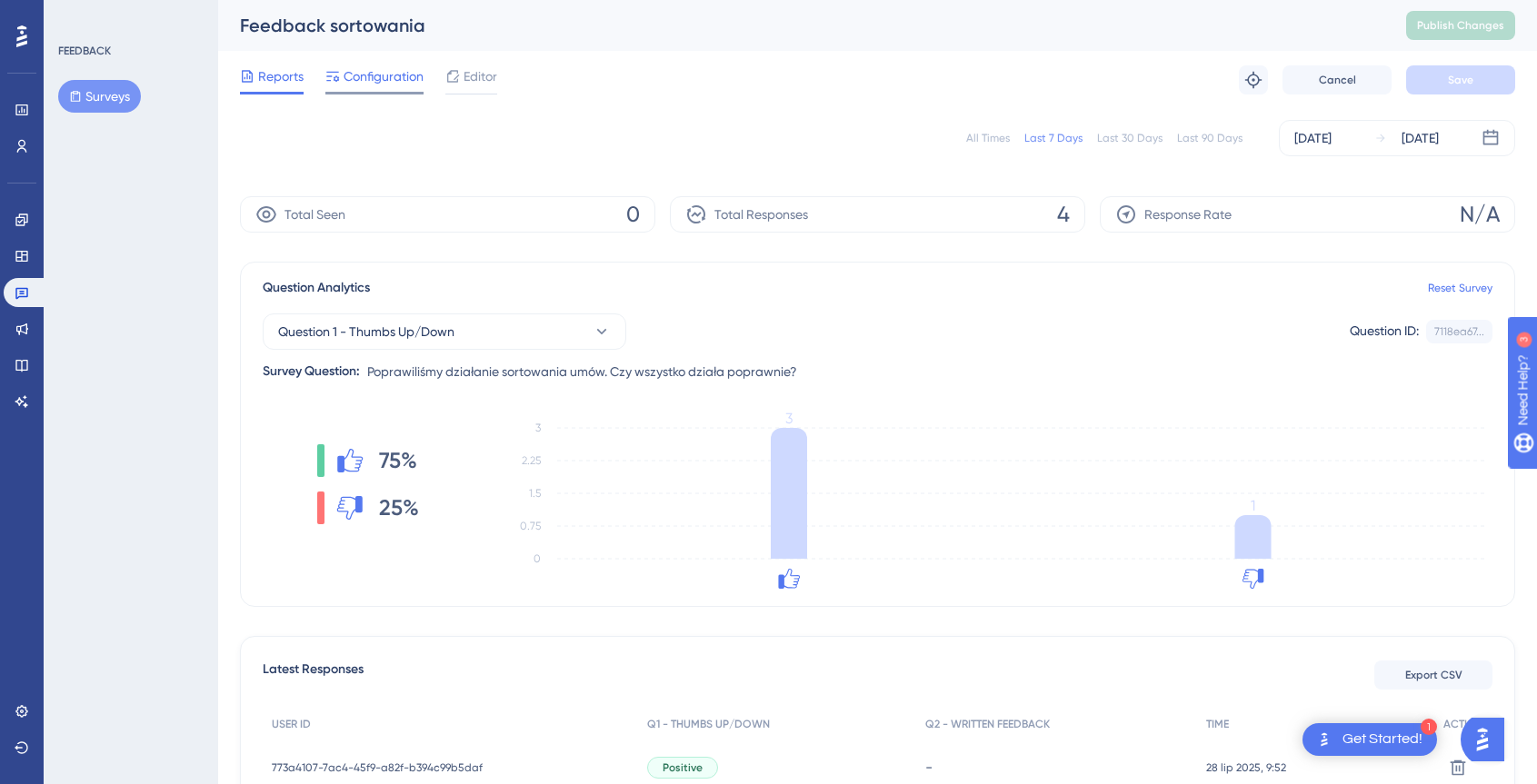 click on "Configuration" at bounding box center [384, 76] 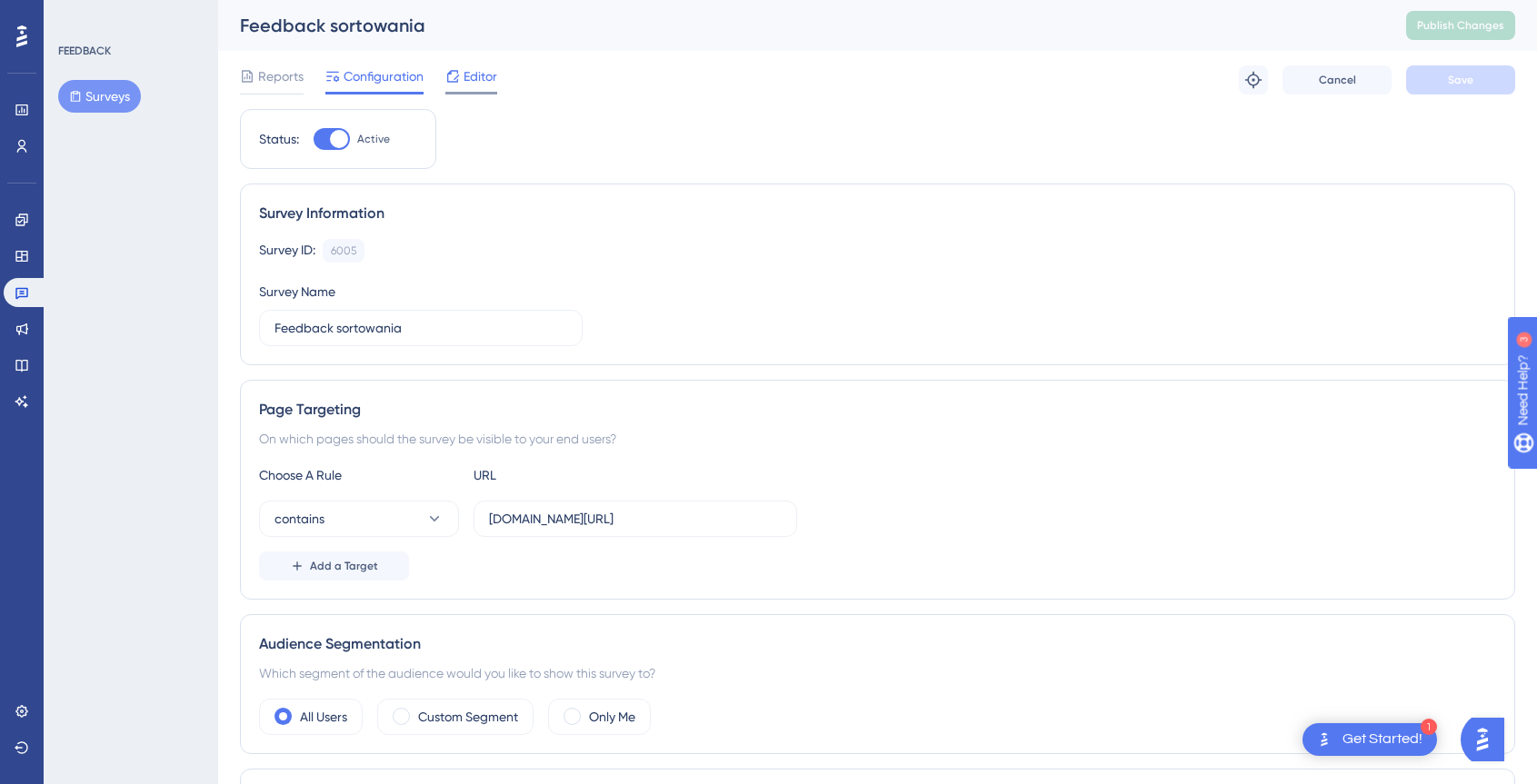 click 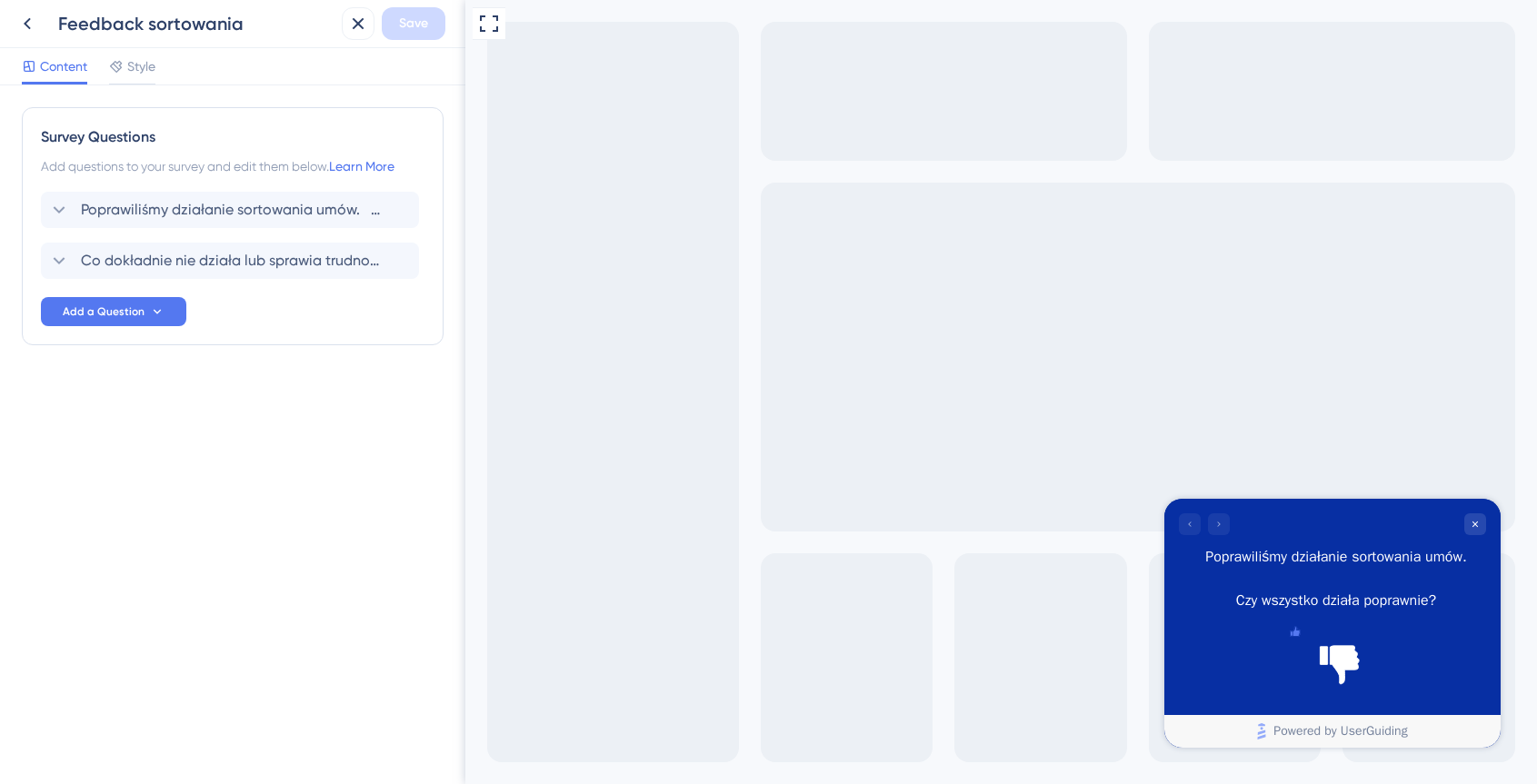 scroll, scrollTop: 0, scrollLeft: 0, axis: both 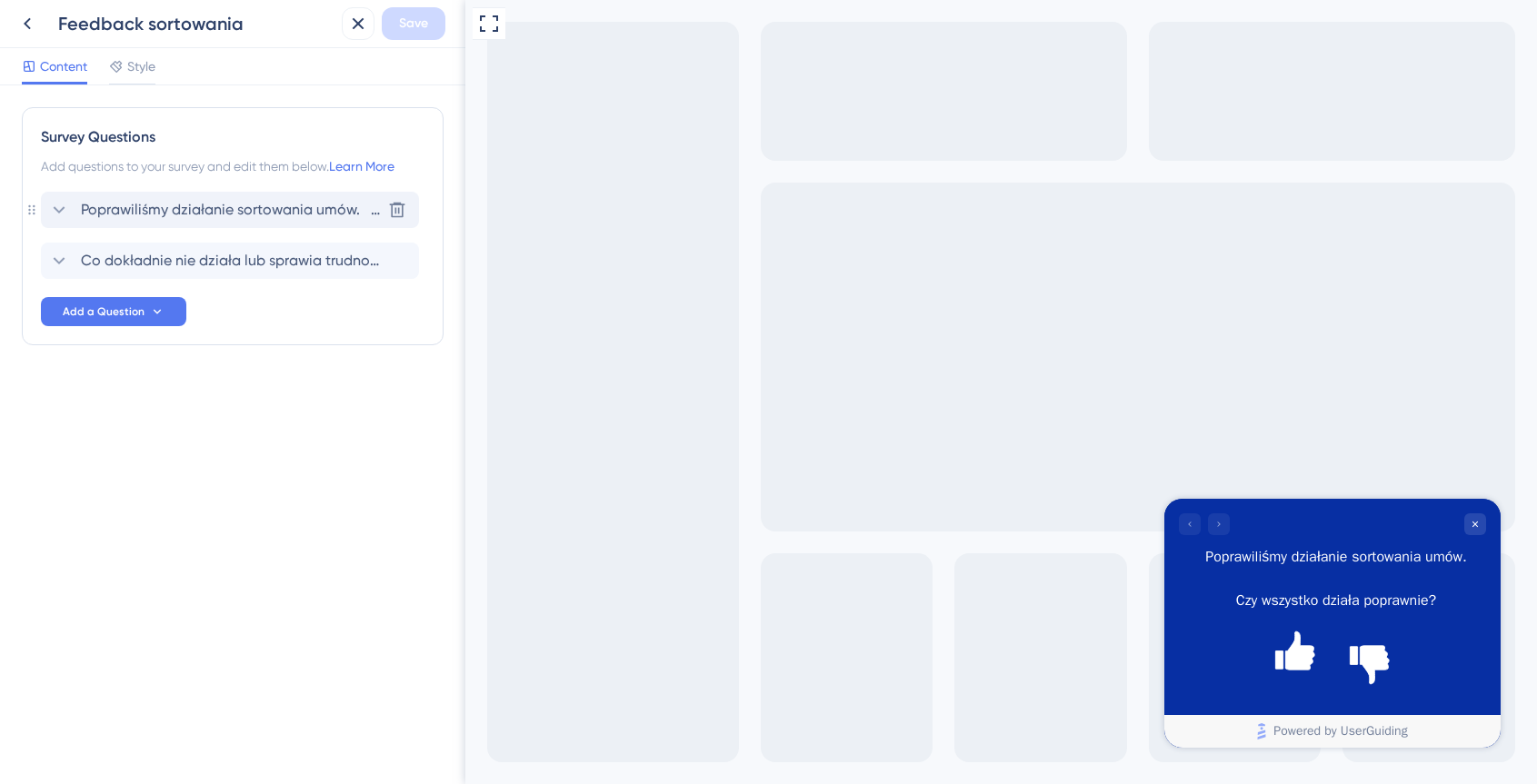 click 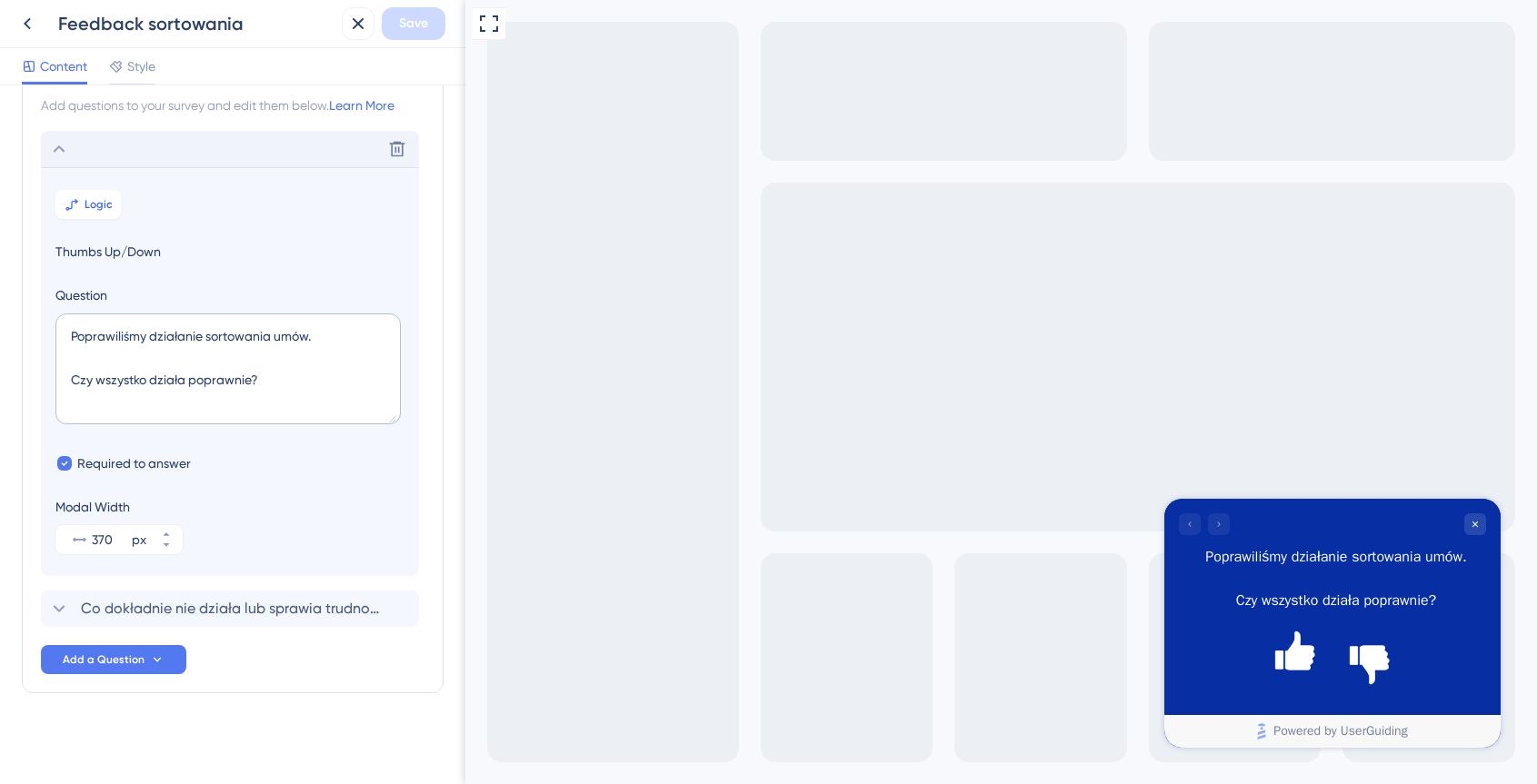 scroll, scrollTop: 65, scrollLeft: 0, axis: vertical 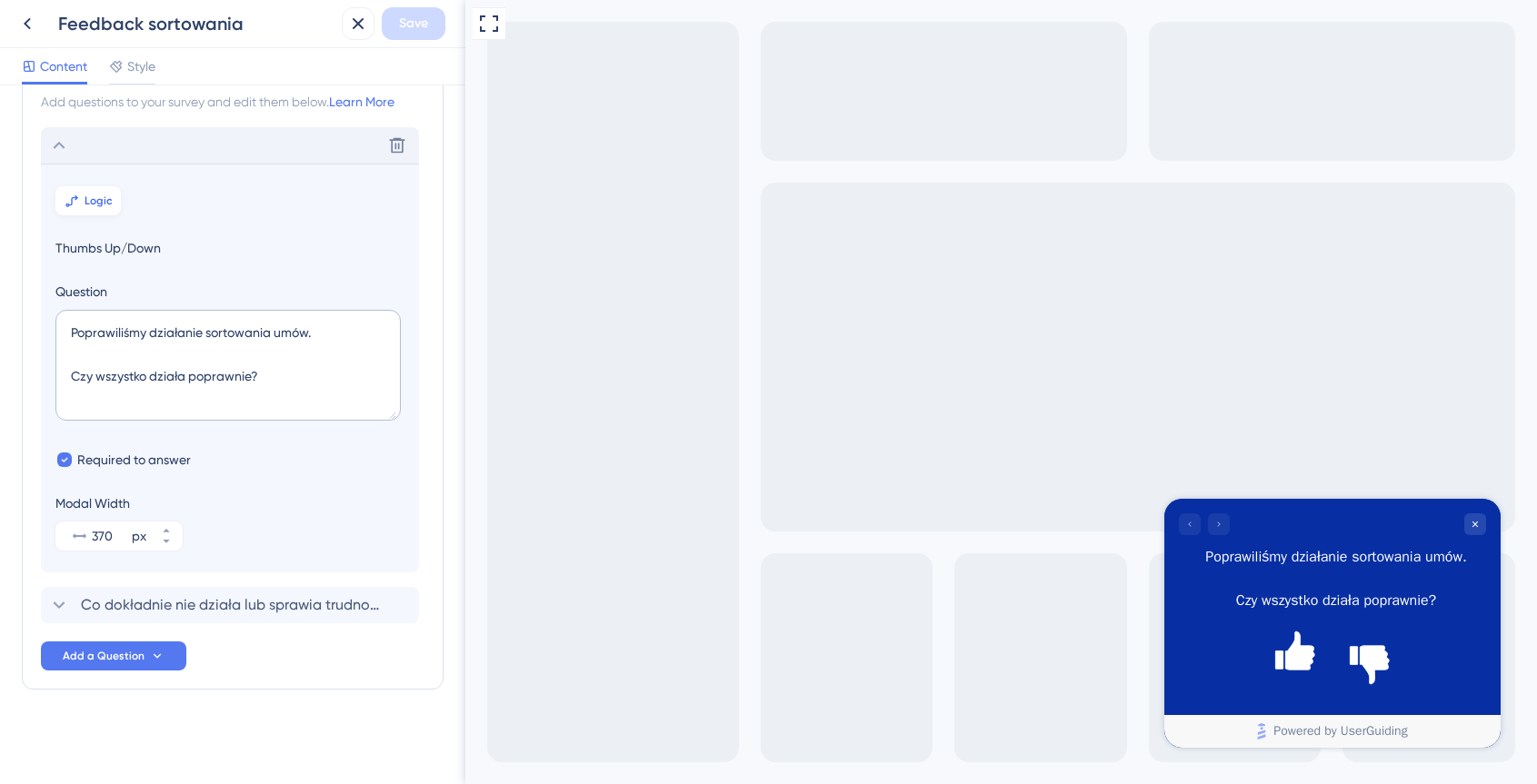 click on "Logic" at bounding box center (88, 201) 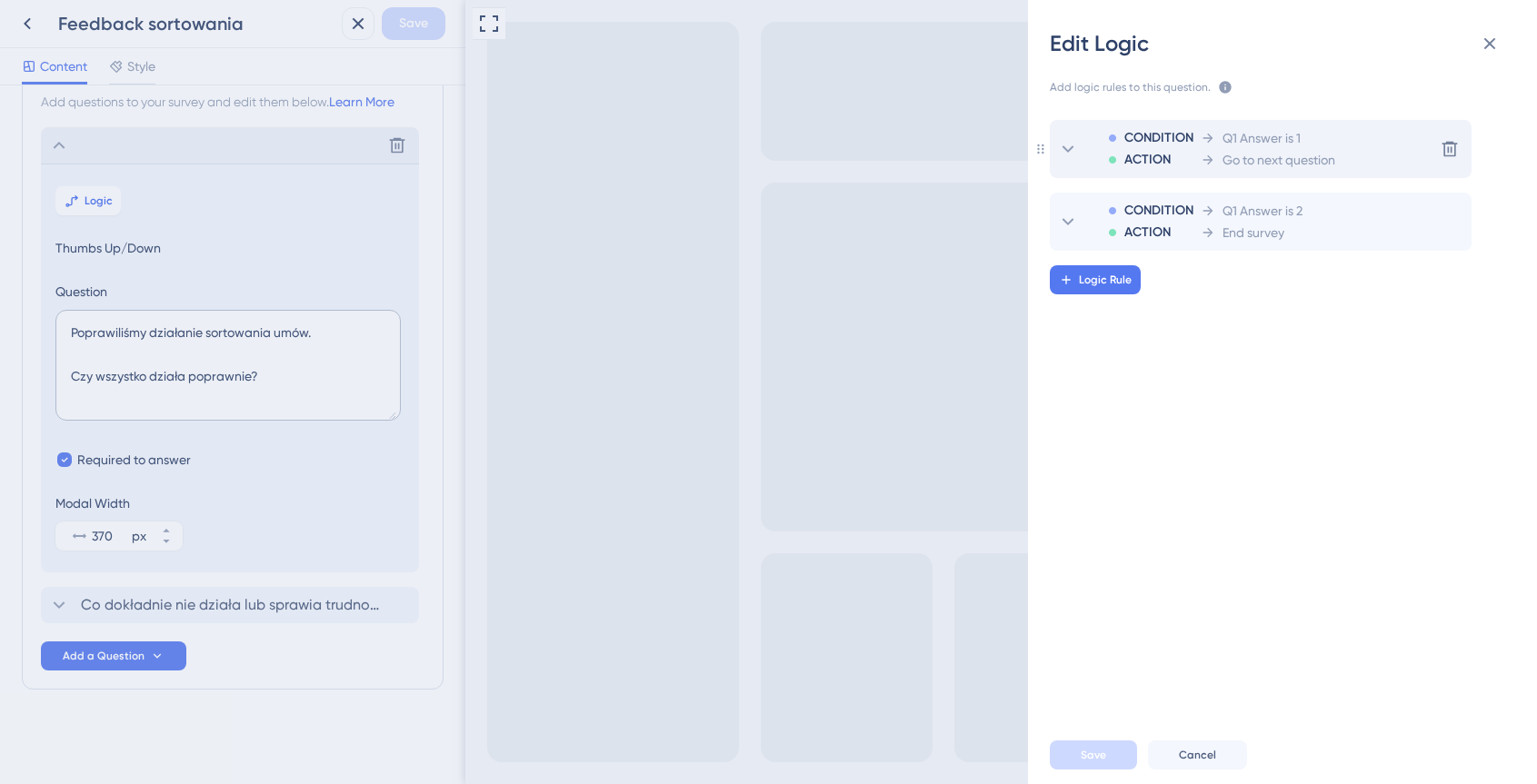 click on "Go to next question" at bounding box center [1279, 160] 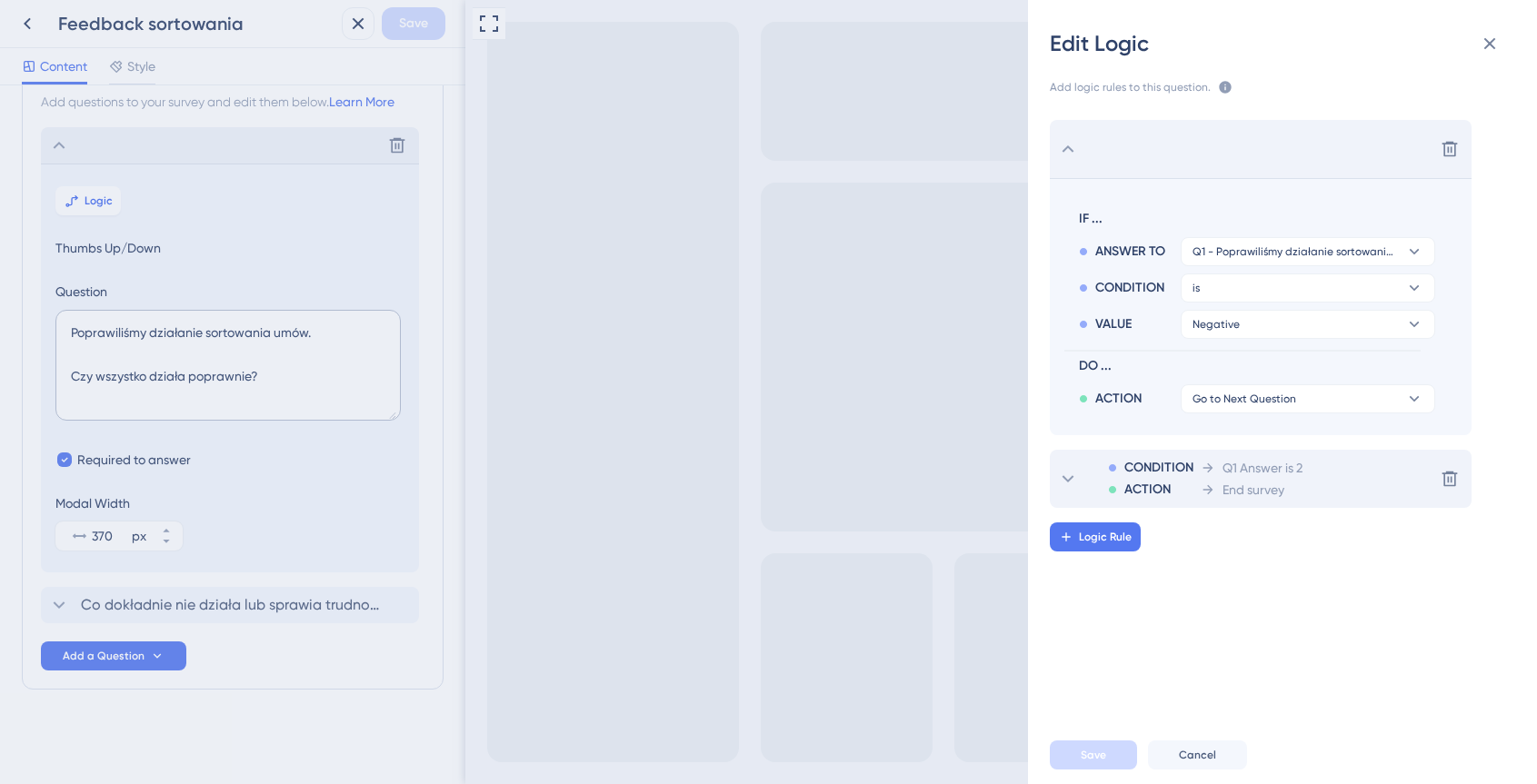 click 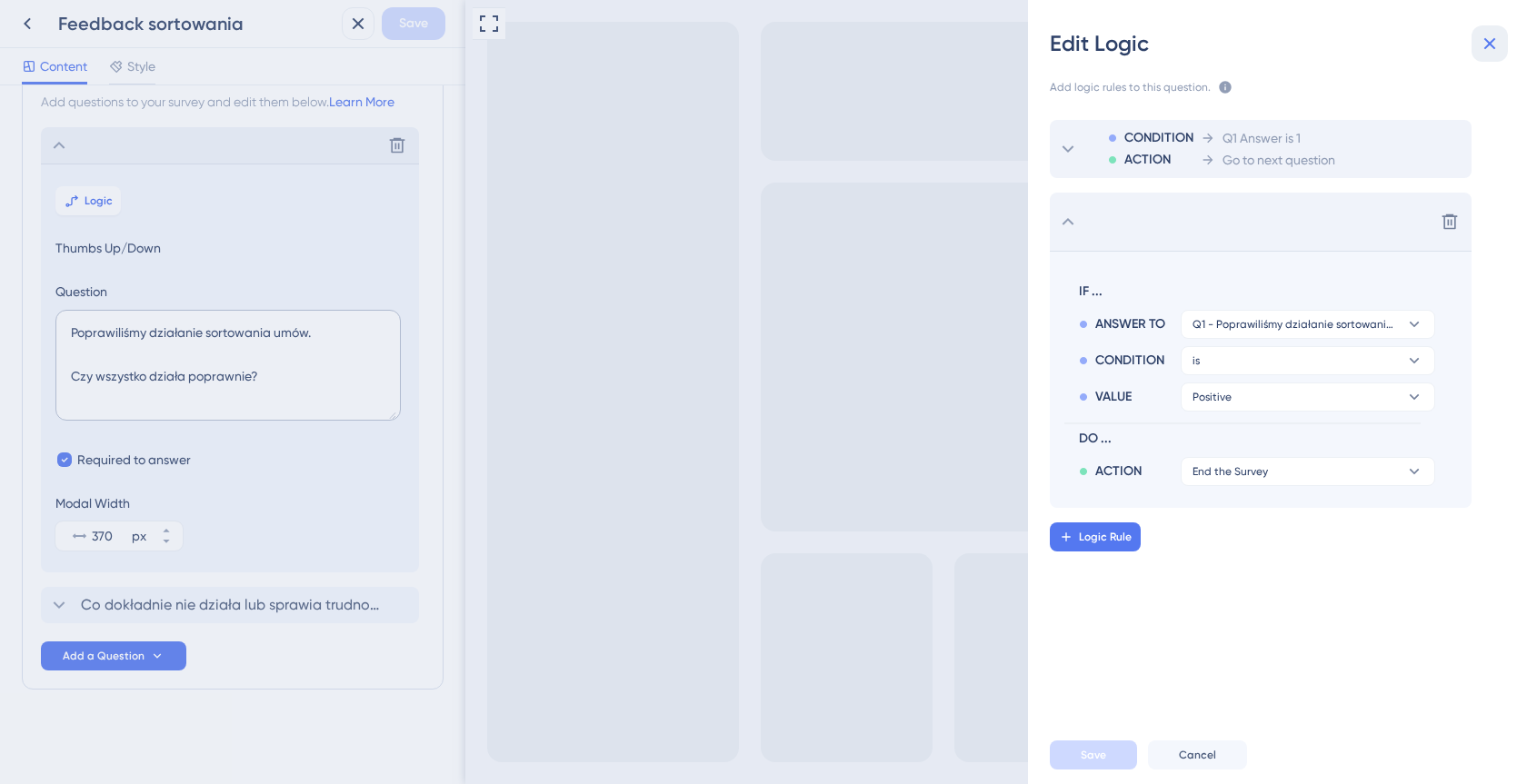 click 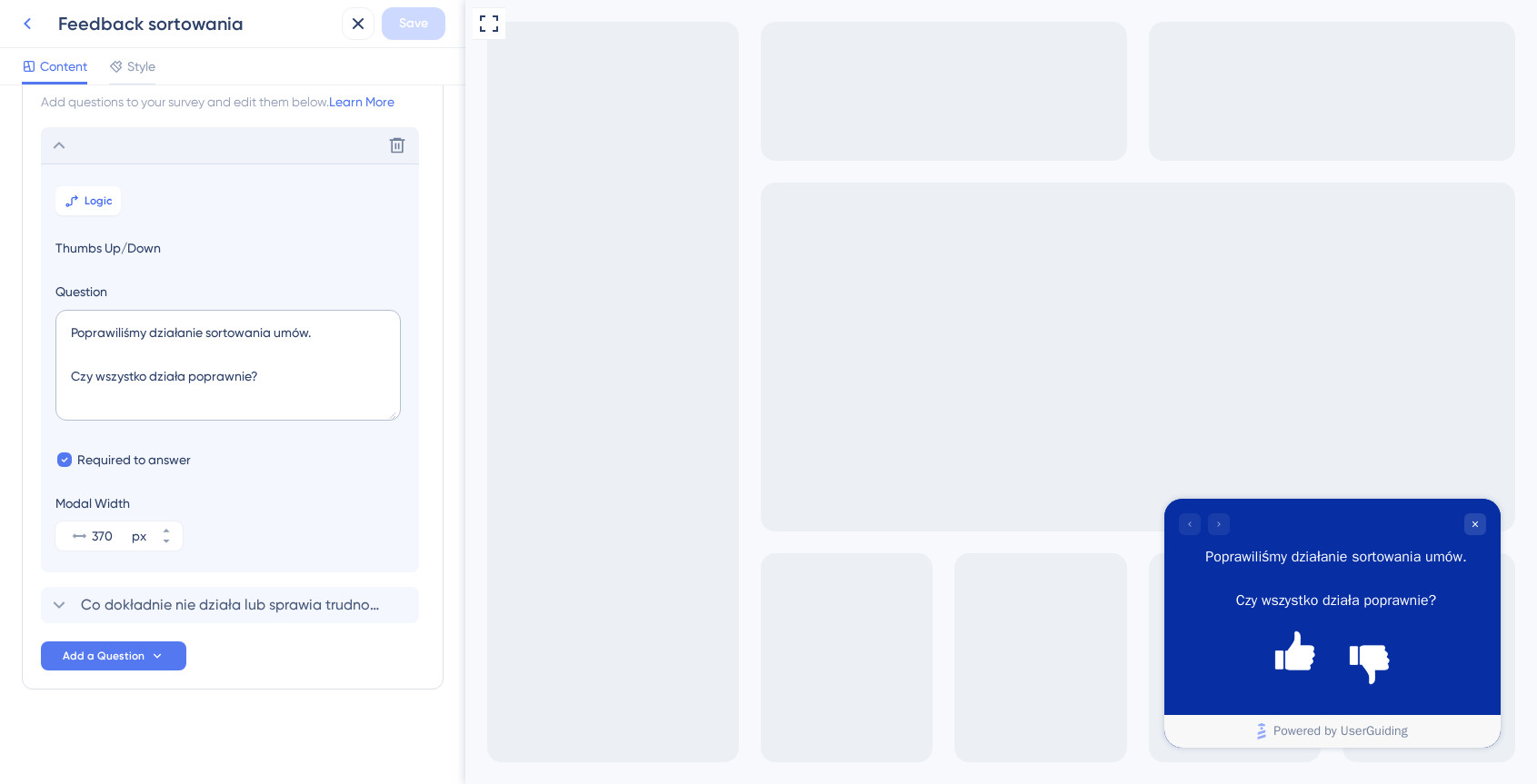 click 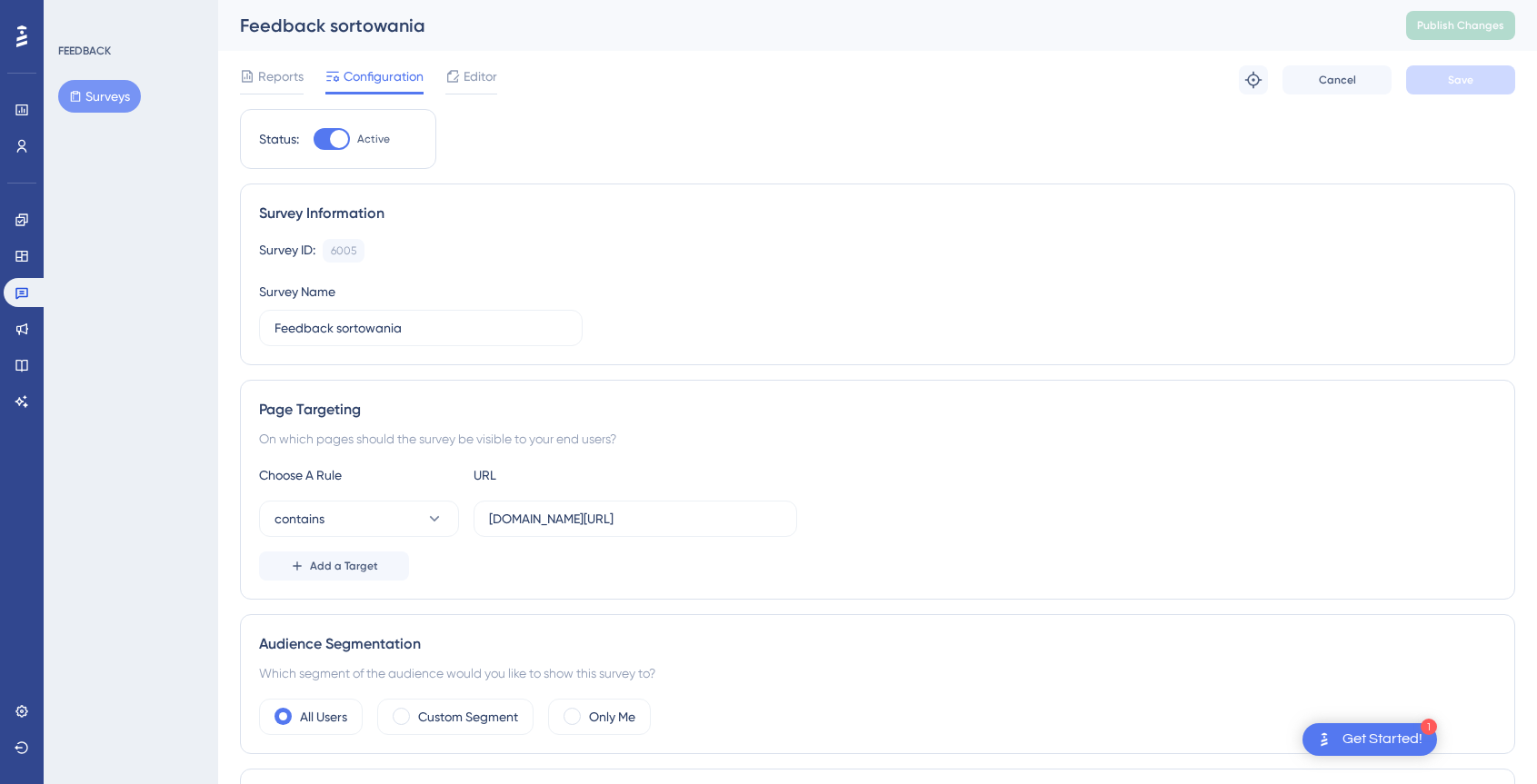 scroll, scrollTop: 0, scrollLeft: 0, axis: both 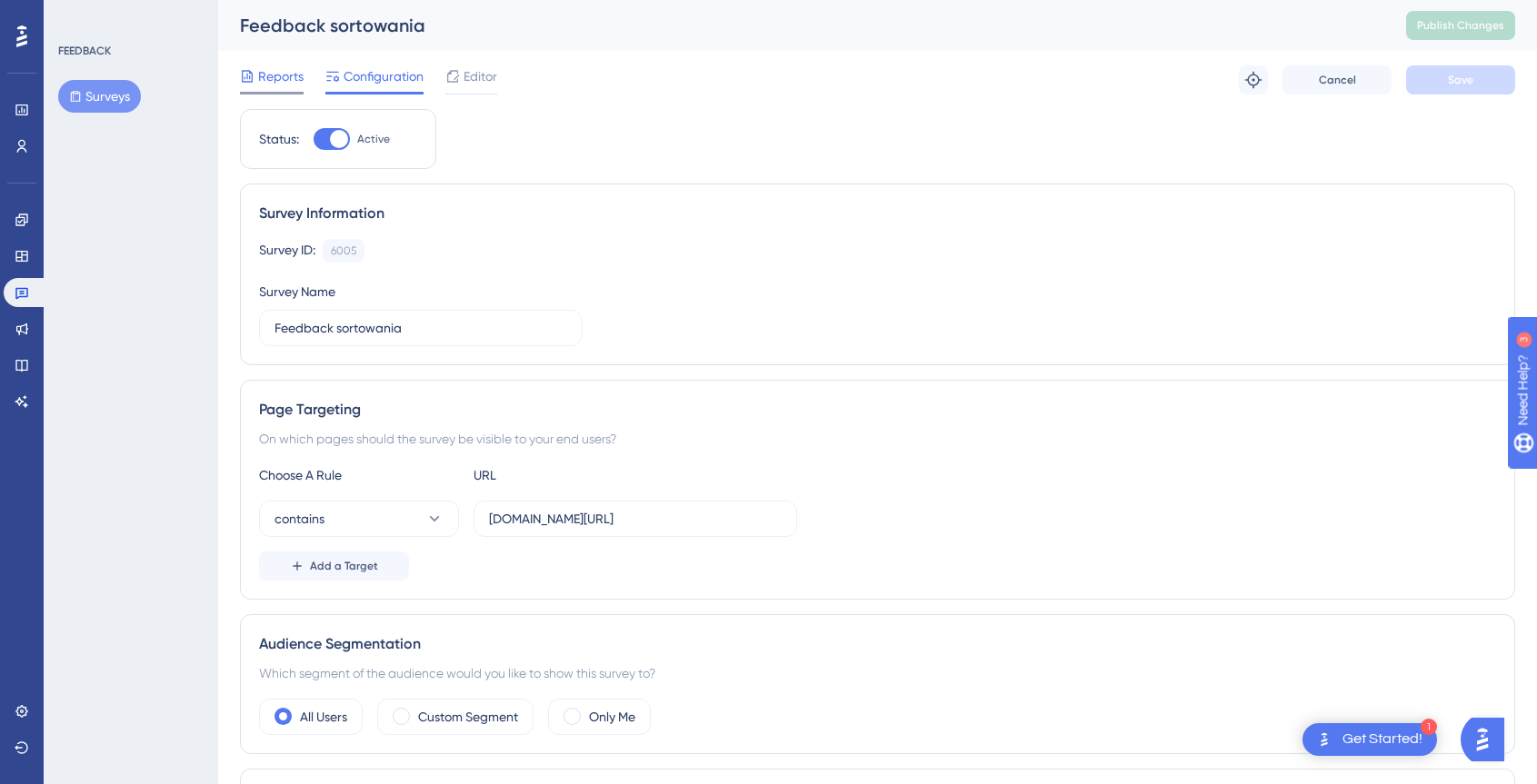 click on "Reports" at bounding box center [281, 76] 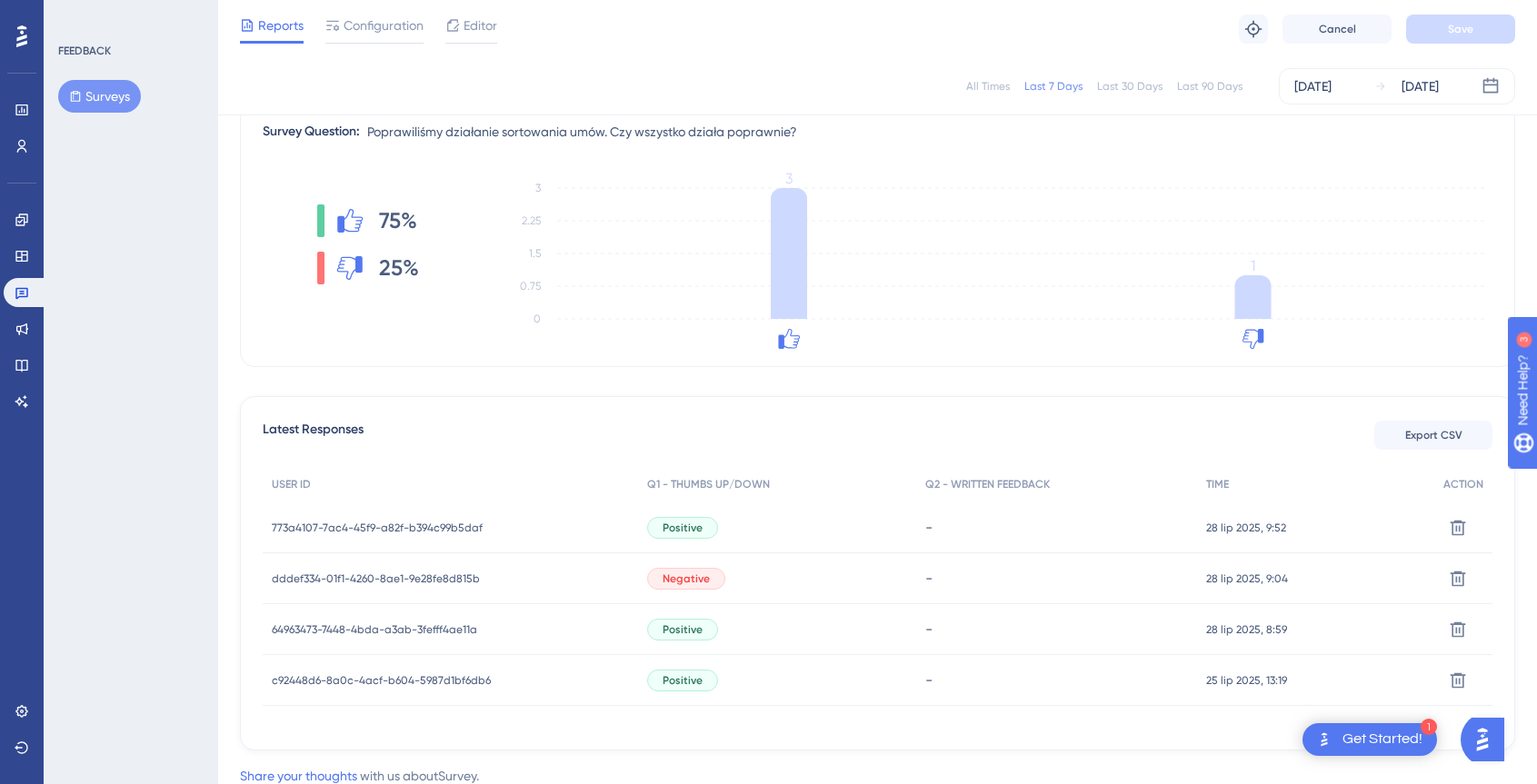 scroll, scrollTop: 234, scrollLeft: 0, axis: vertical 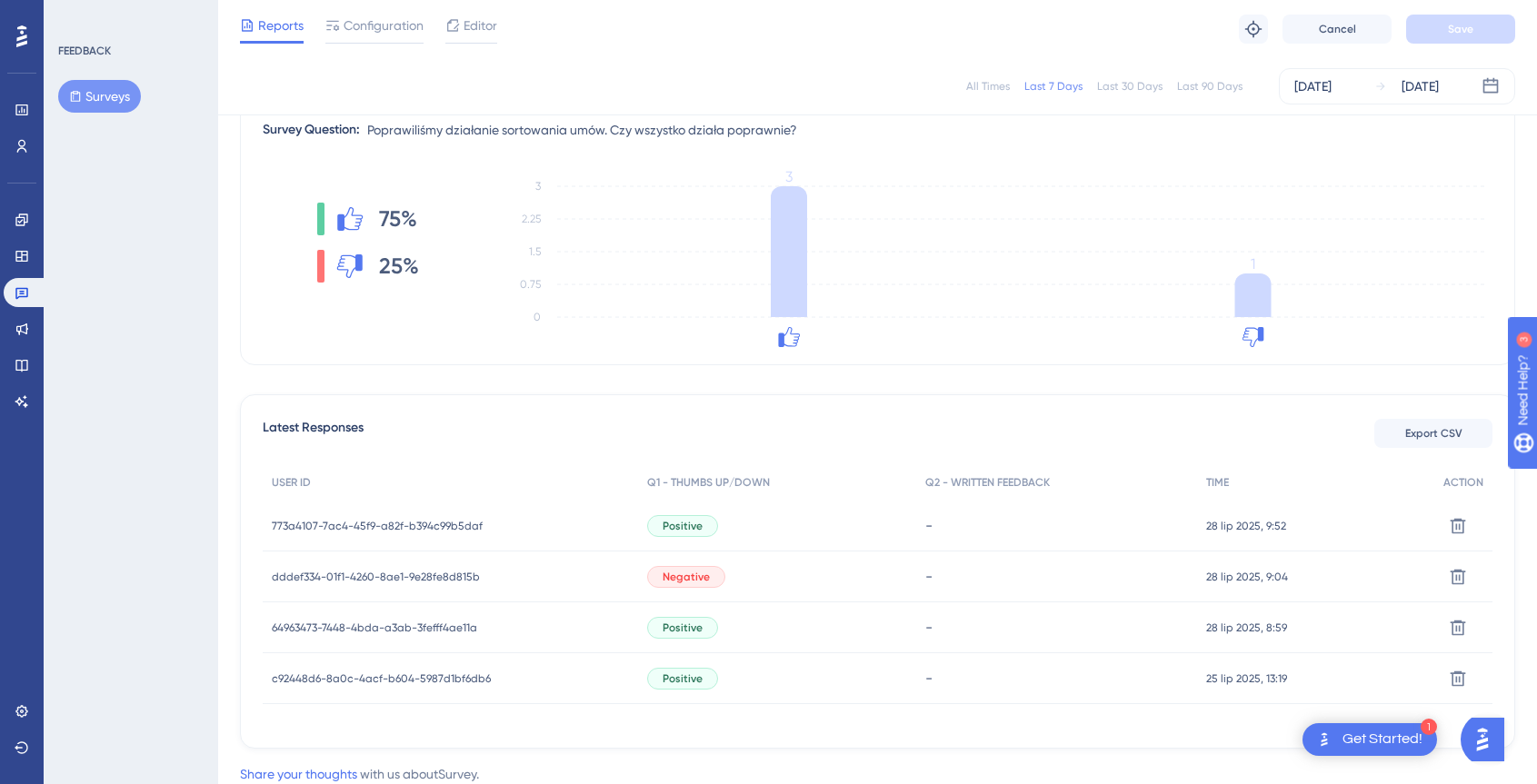 click on "dddef334-01f1-4260-8ae1-9e28fe8d815b" at bounding box center [375, 577] 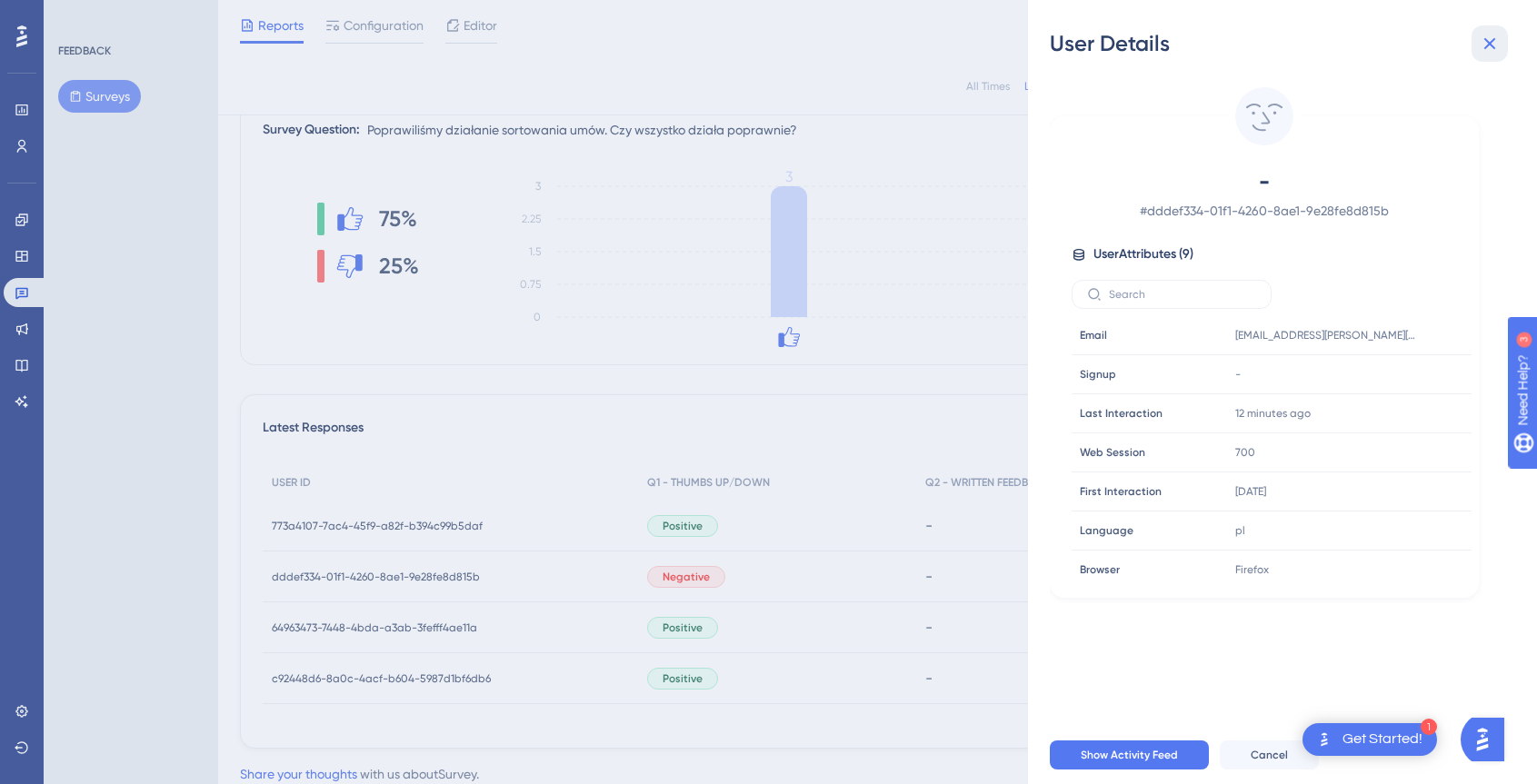 click 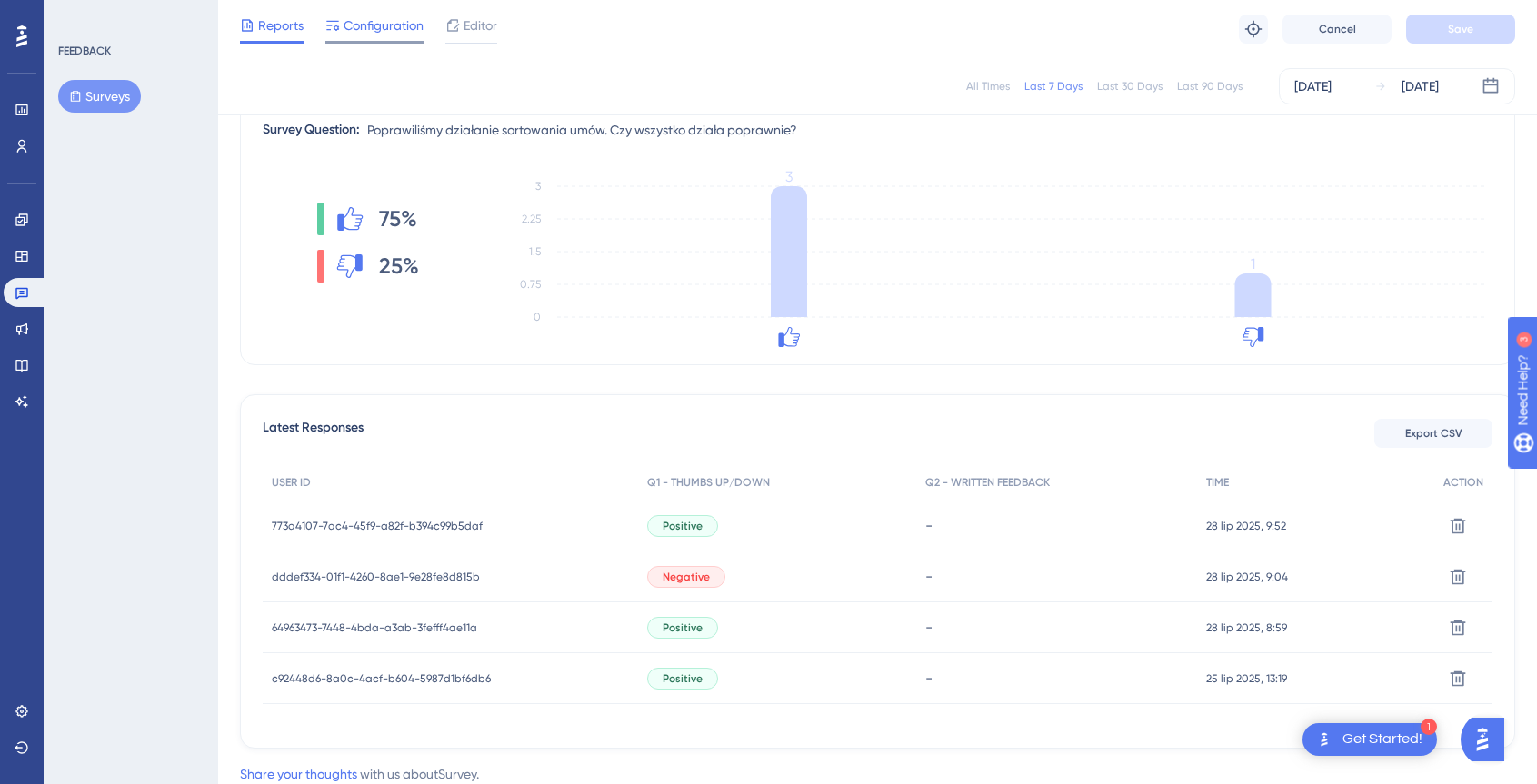 click on "Configuration" at bounding box center (374, 29) 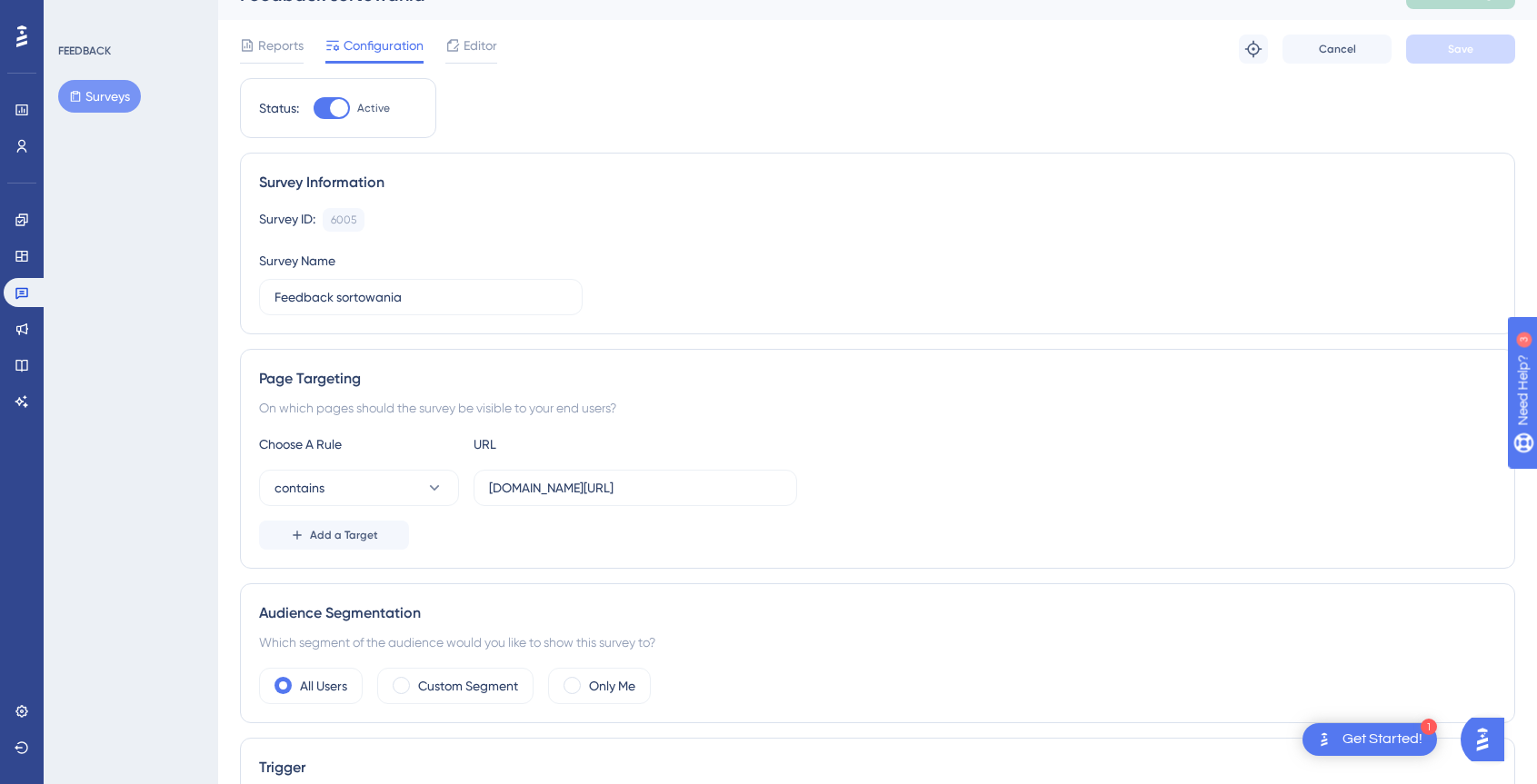 scroll, scrollTop: 41, scrollLeft: 0, axis: vertical 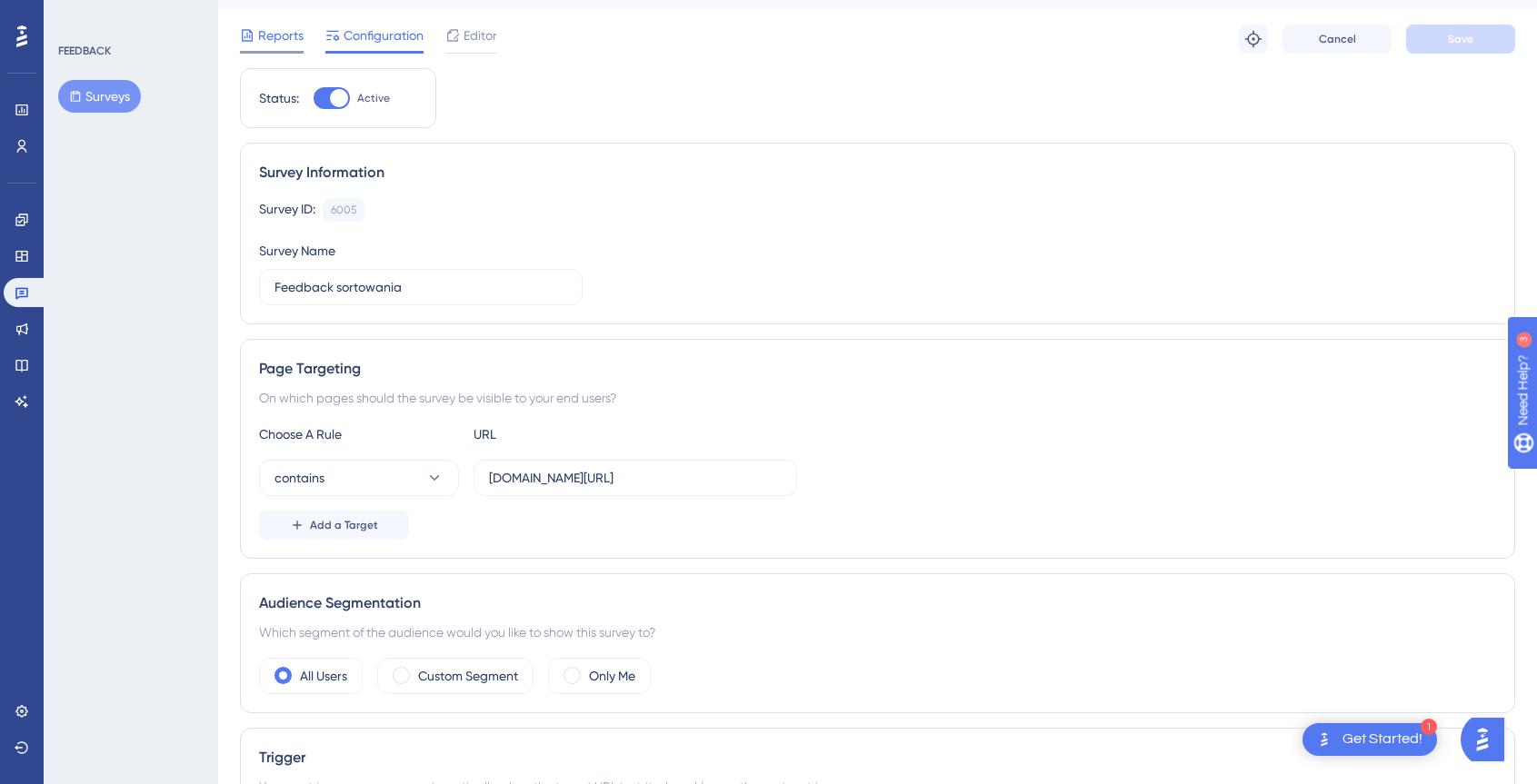 click on "Reports" at bounding box center [281, 35] 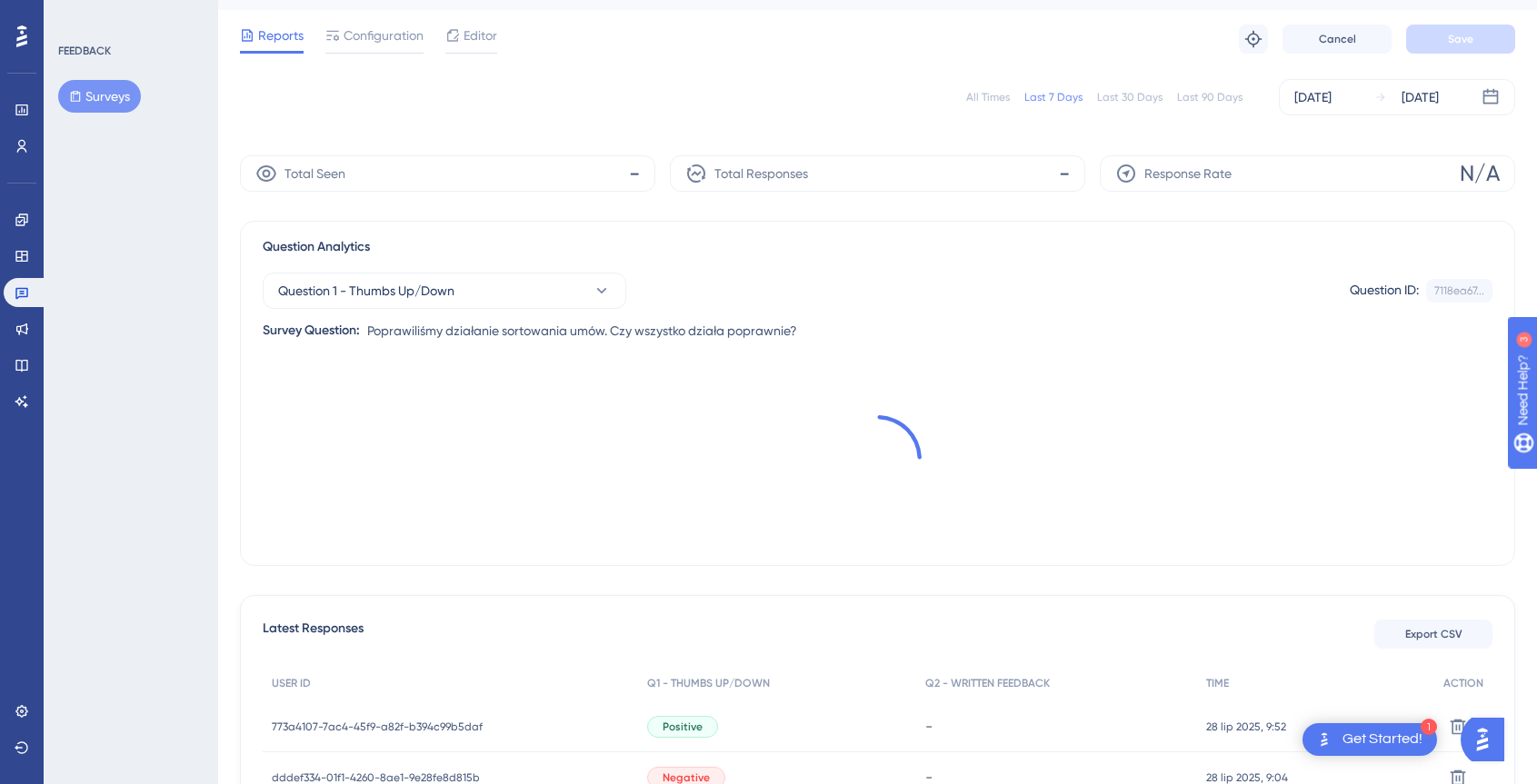 scroll, scrollTop: 0, scrollLeft: 0, axis: both 